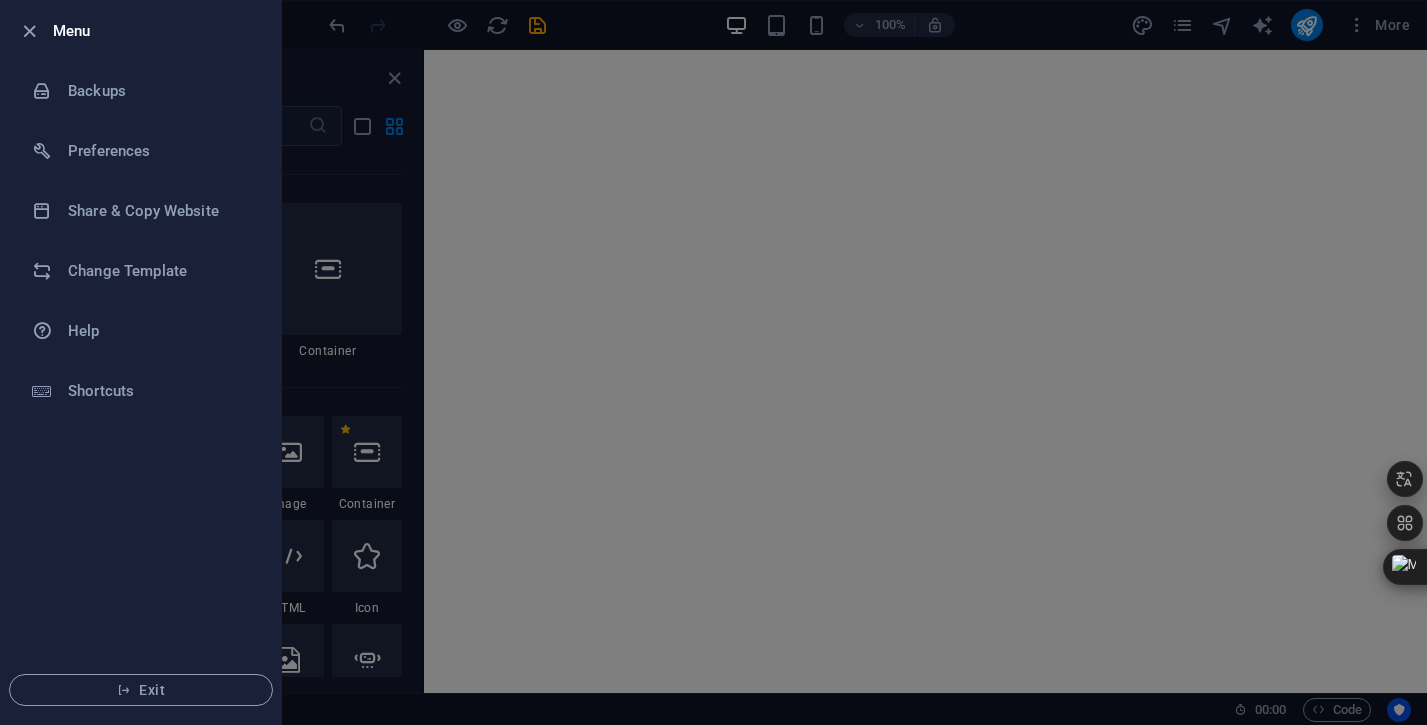 scroll, scrollTop: 0, scrollLeft: 0, axis: both 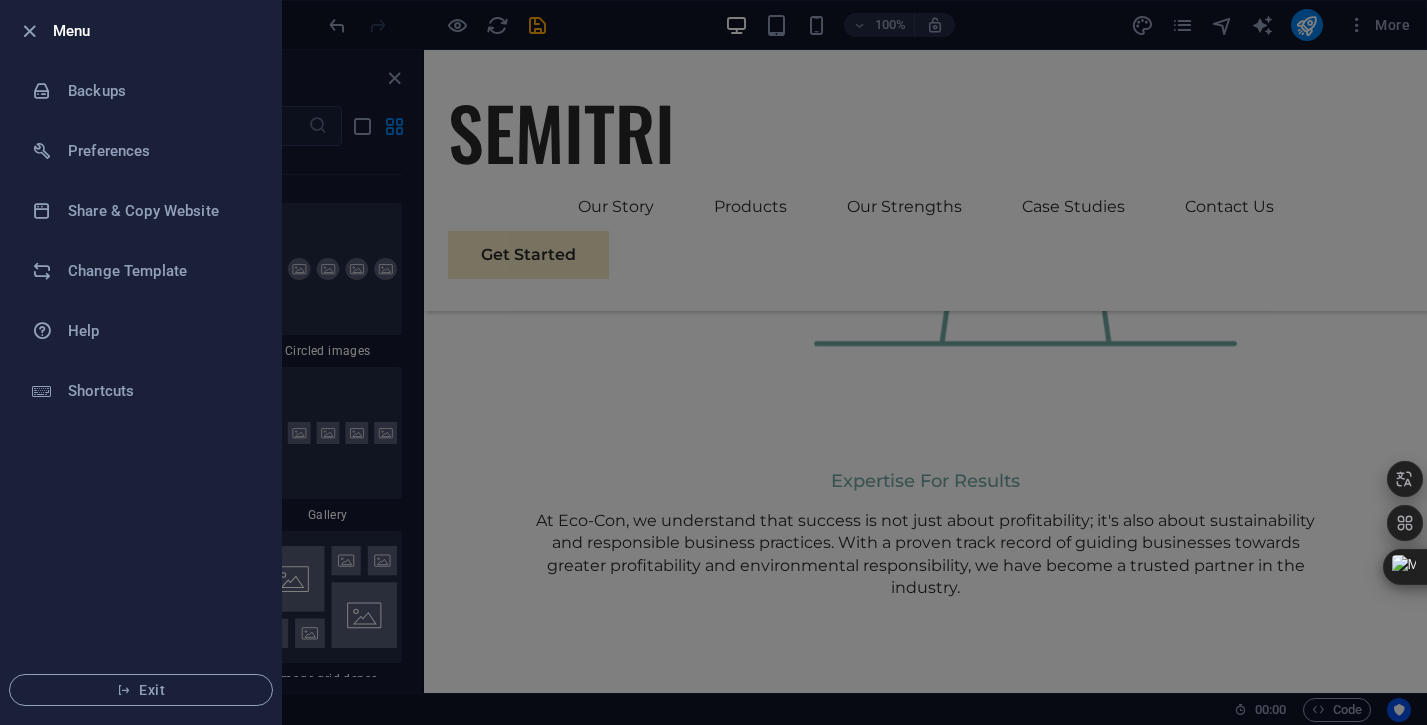 click at bounding box center (713, 362) 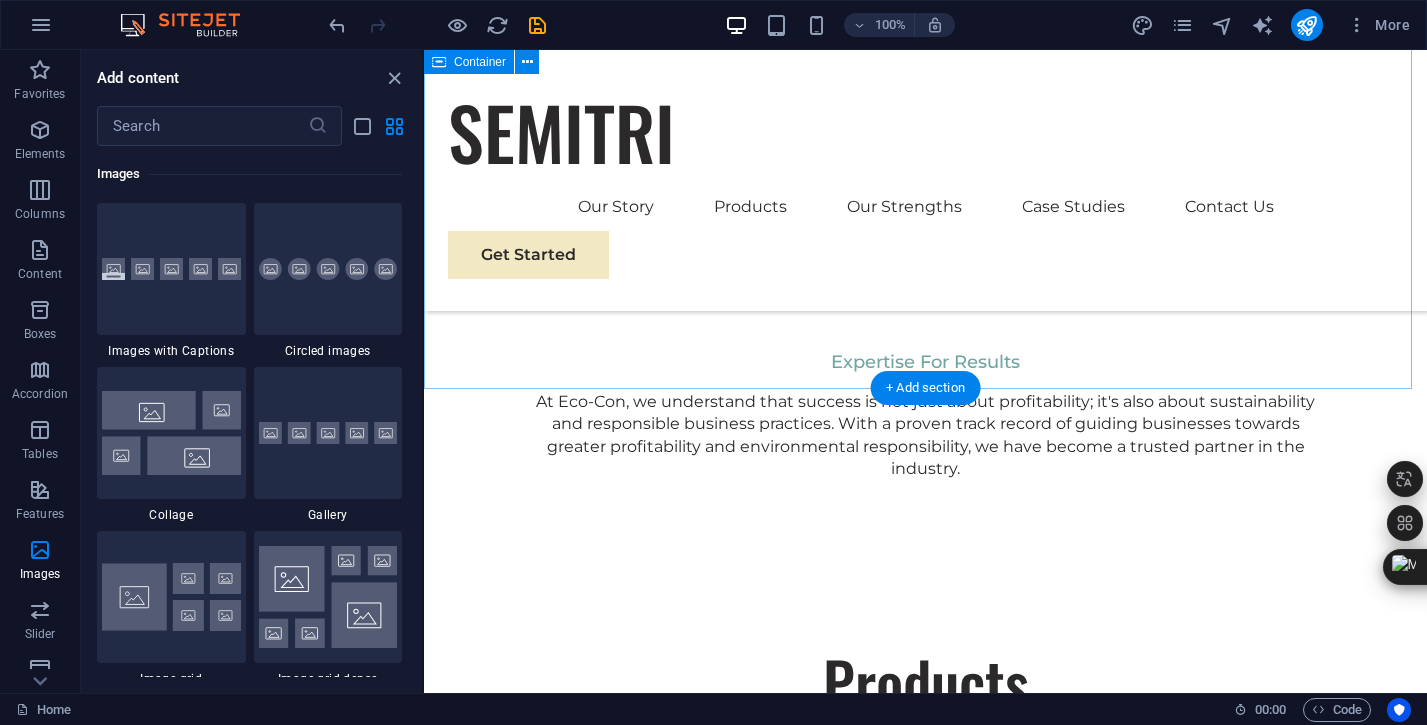 scroll, scrollTop: 2860, scrollLeft: 0, axis: vertical 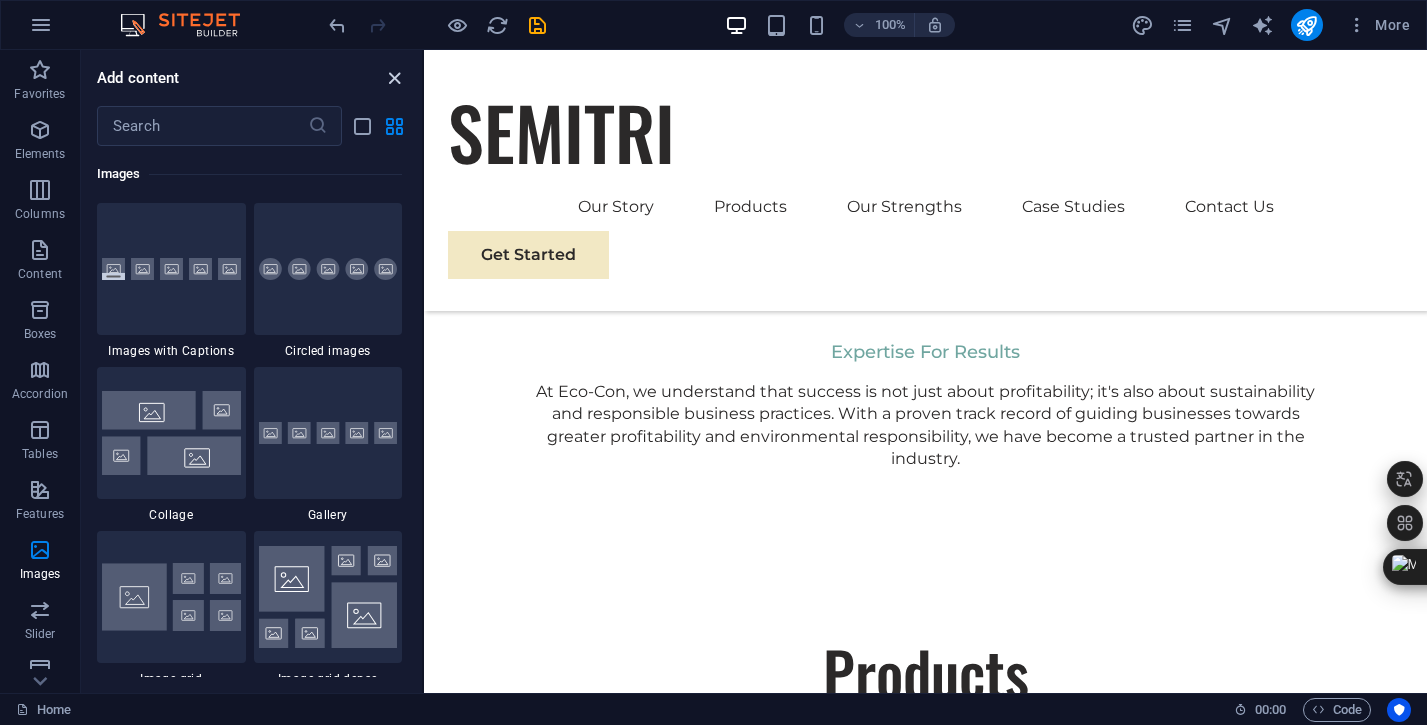 click at bounding box center [394, 78] 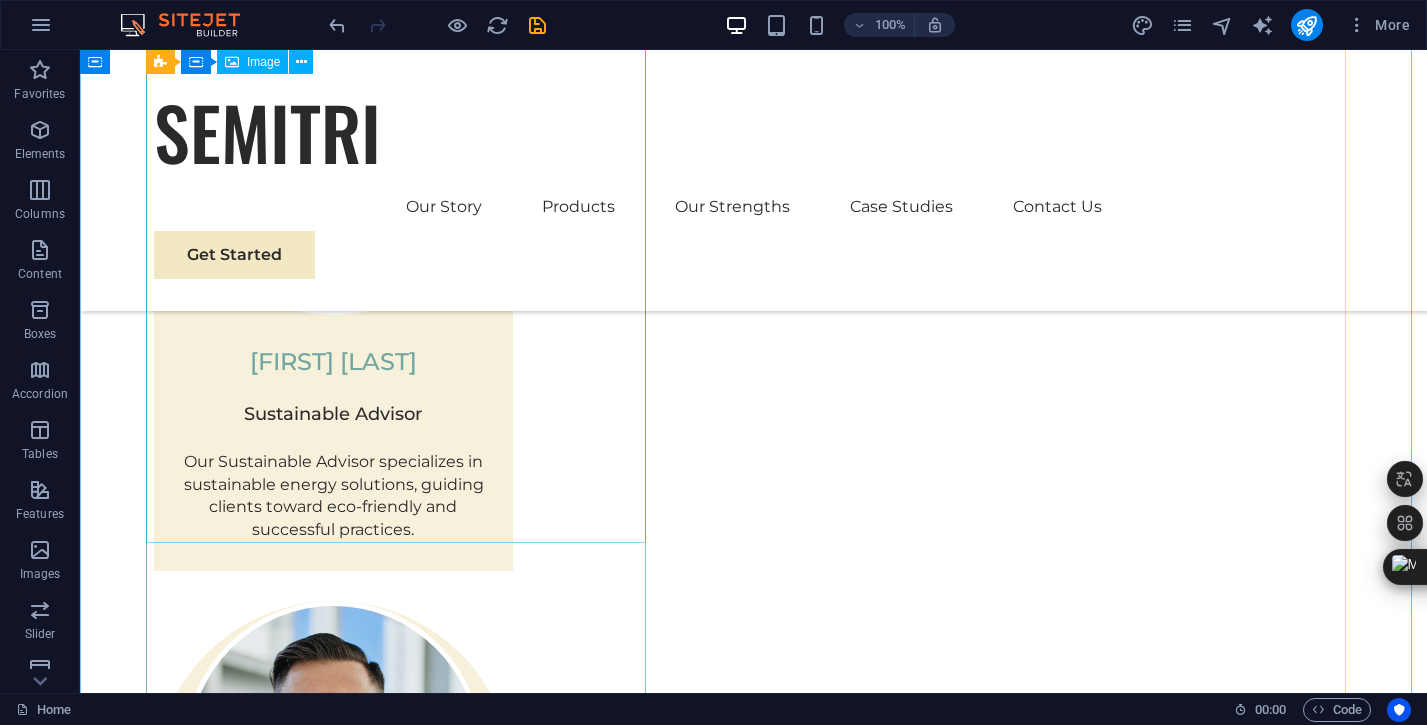 scroll, scrollTop: 3774, scrollLeft: 0, axis: vertical 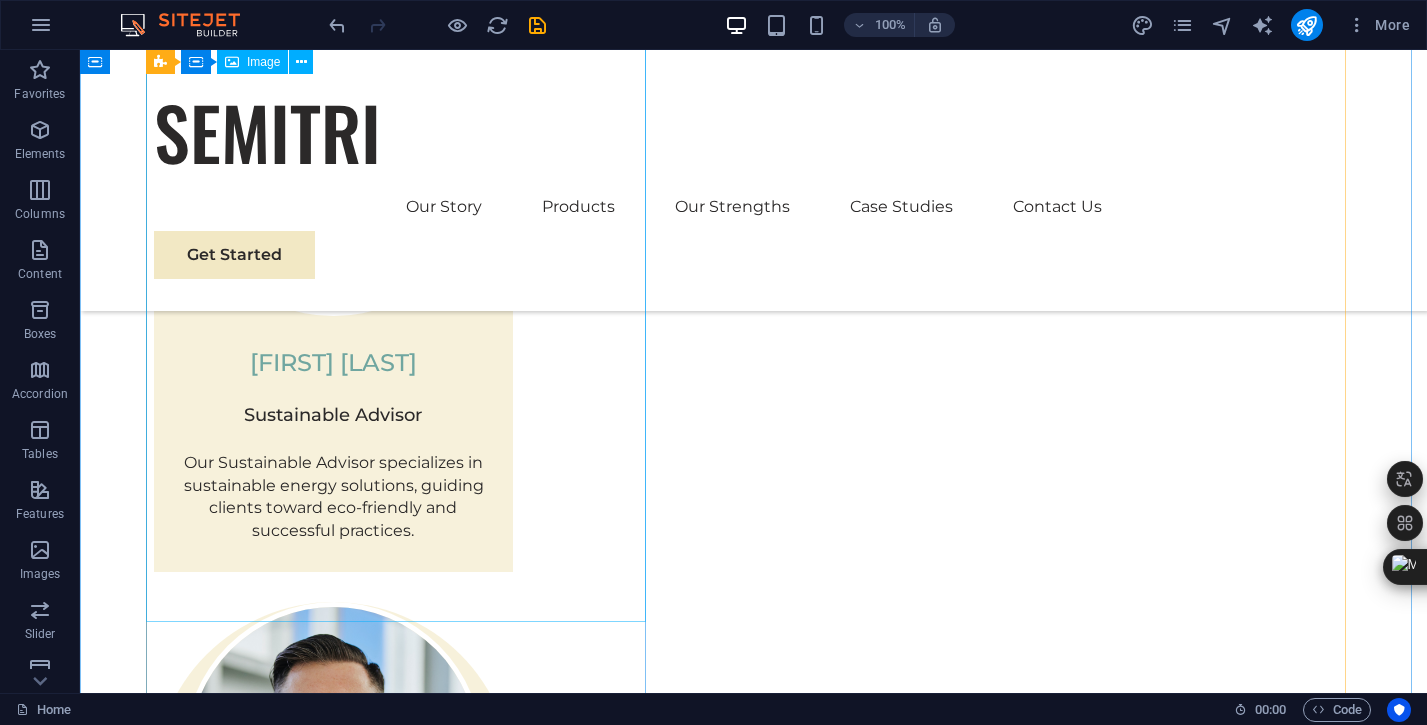 click at bounding box center (404, 3704) 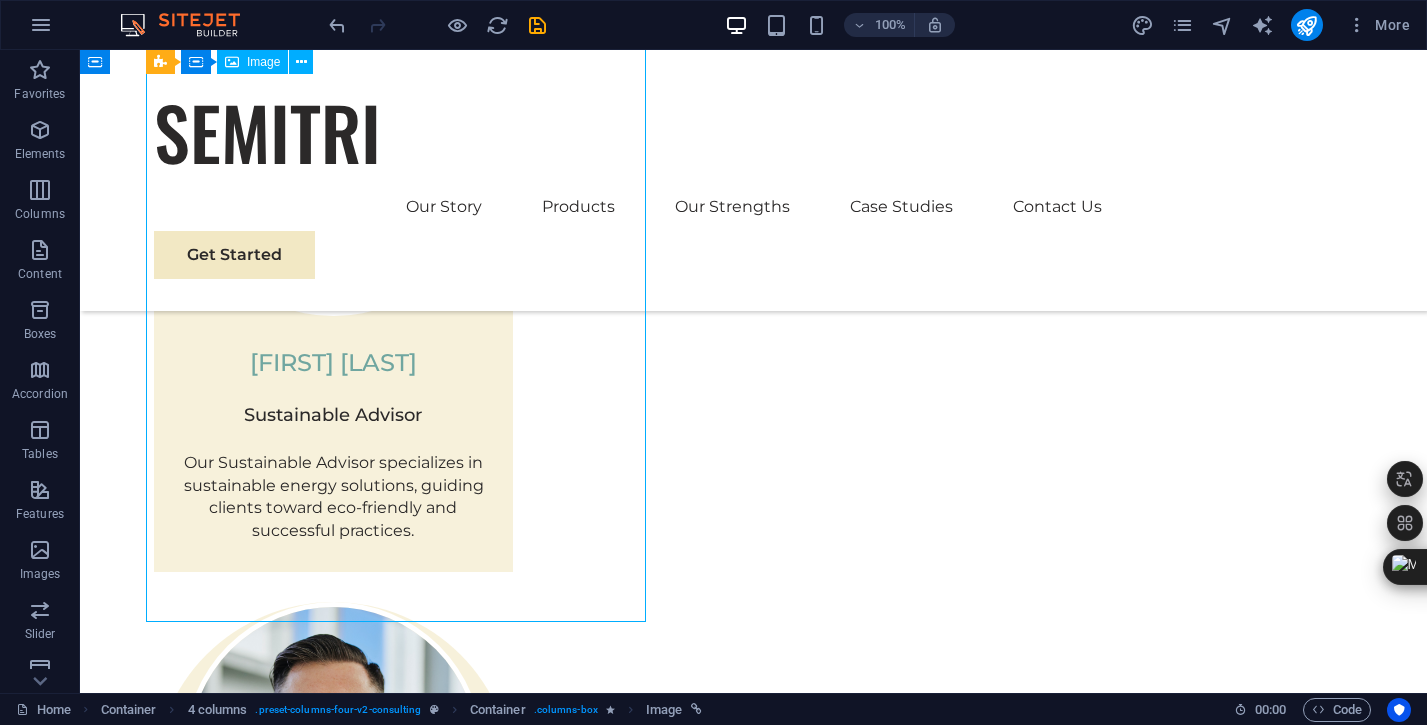 click at bounding box center [404, 3704] 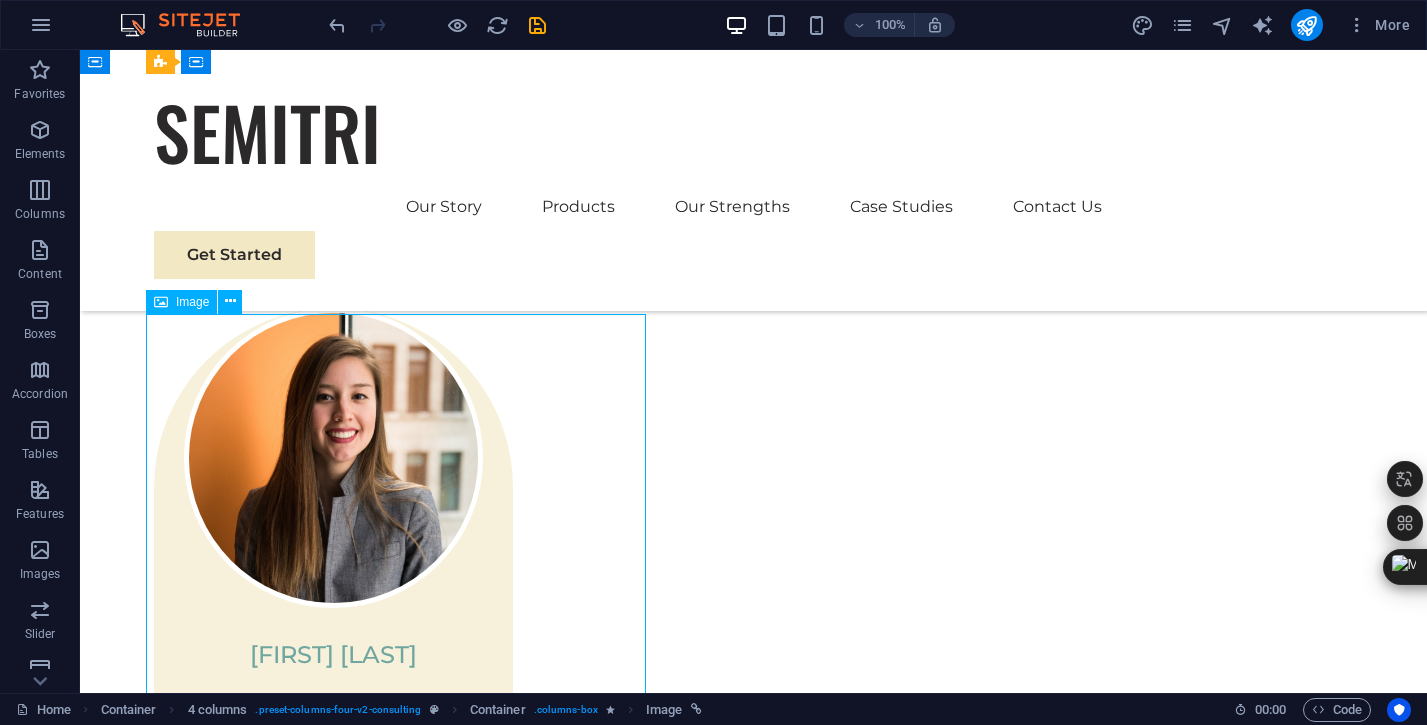 scroll, scrollTop: 3481, scrollLeft: 0, axis: vertical 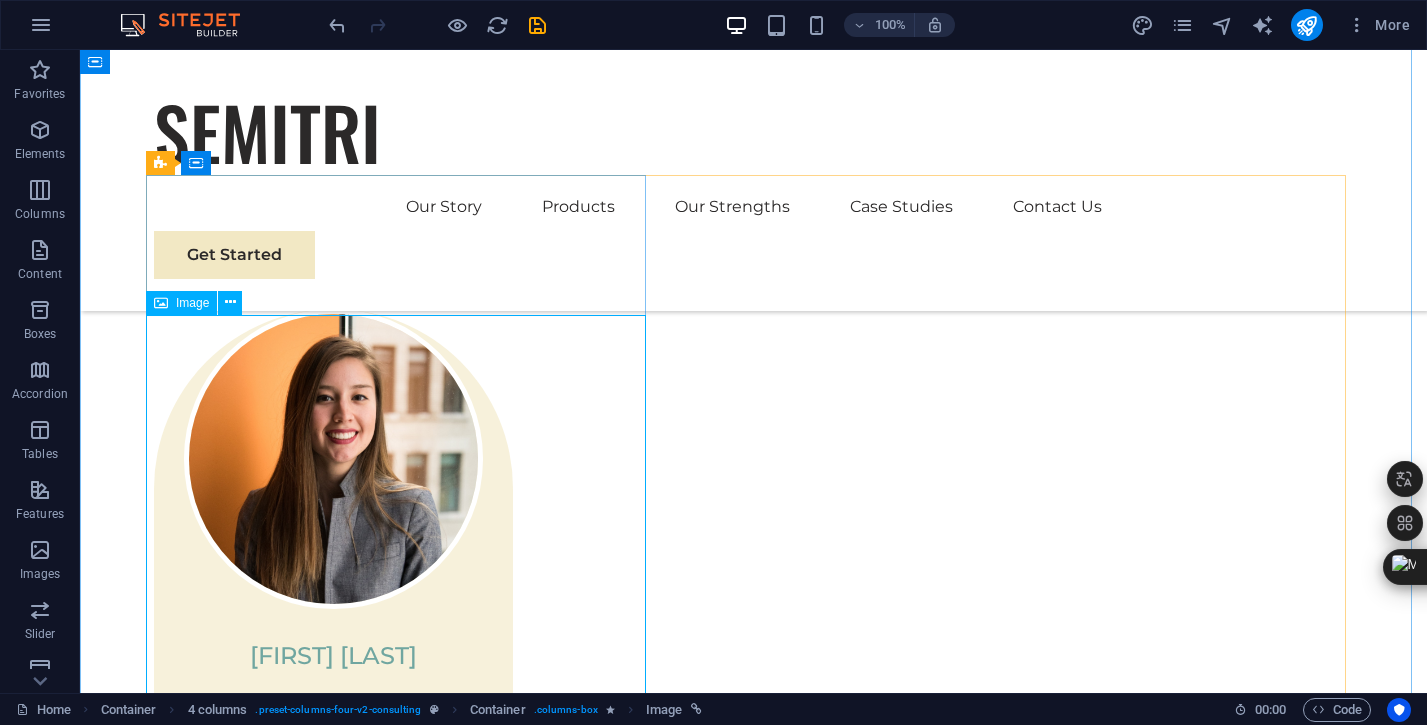 click on "Image" at bounding box center [181, 303] 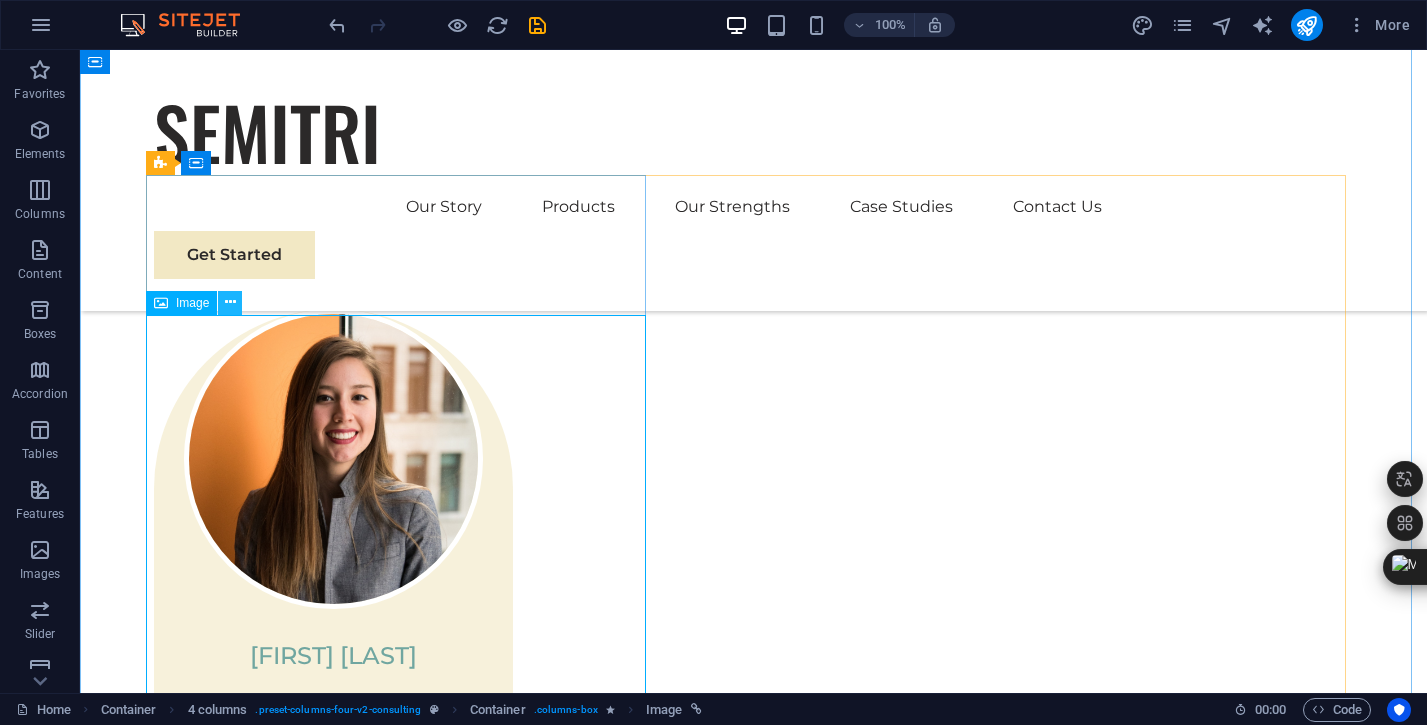 click at bounding box center [230, 302] 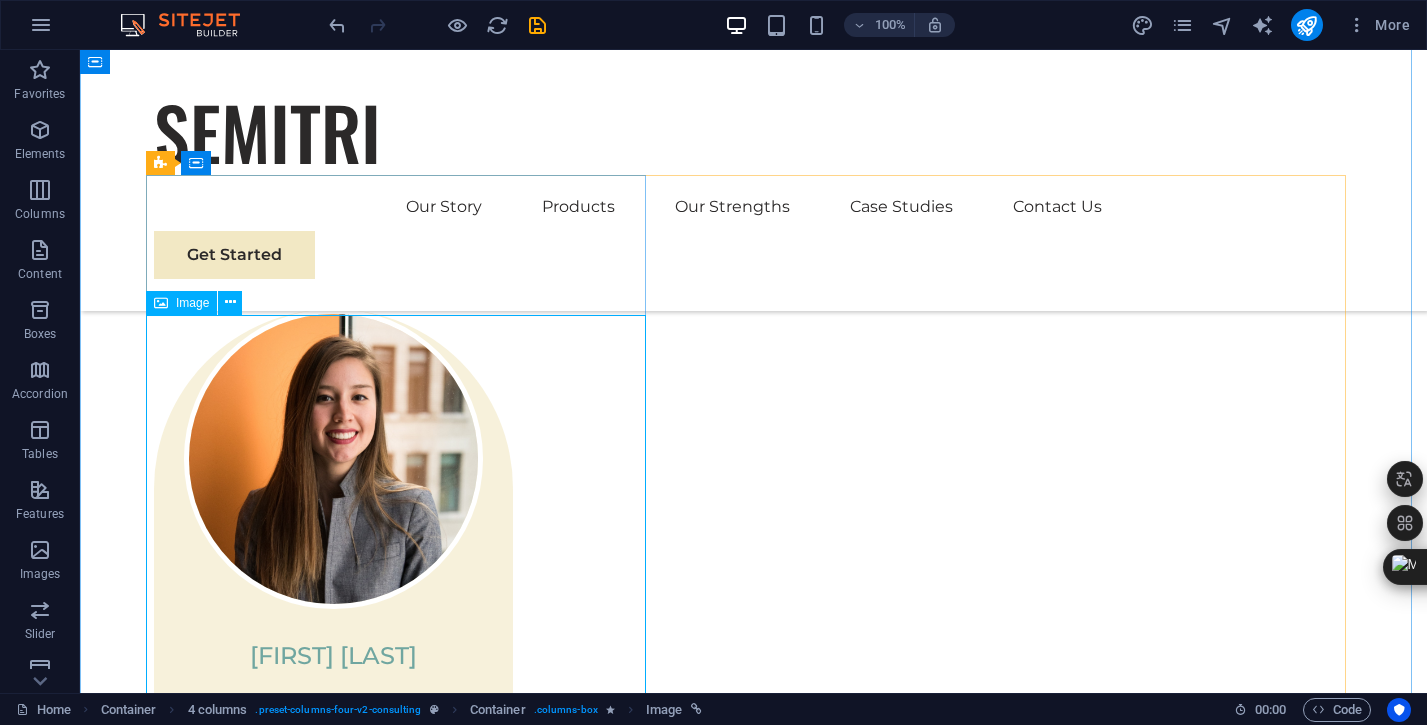 click at bounding box center [404, 3997] 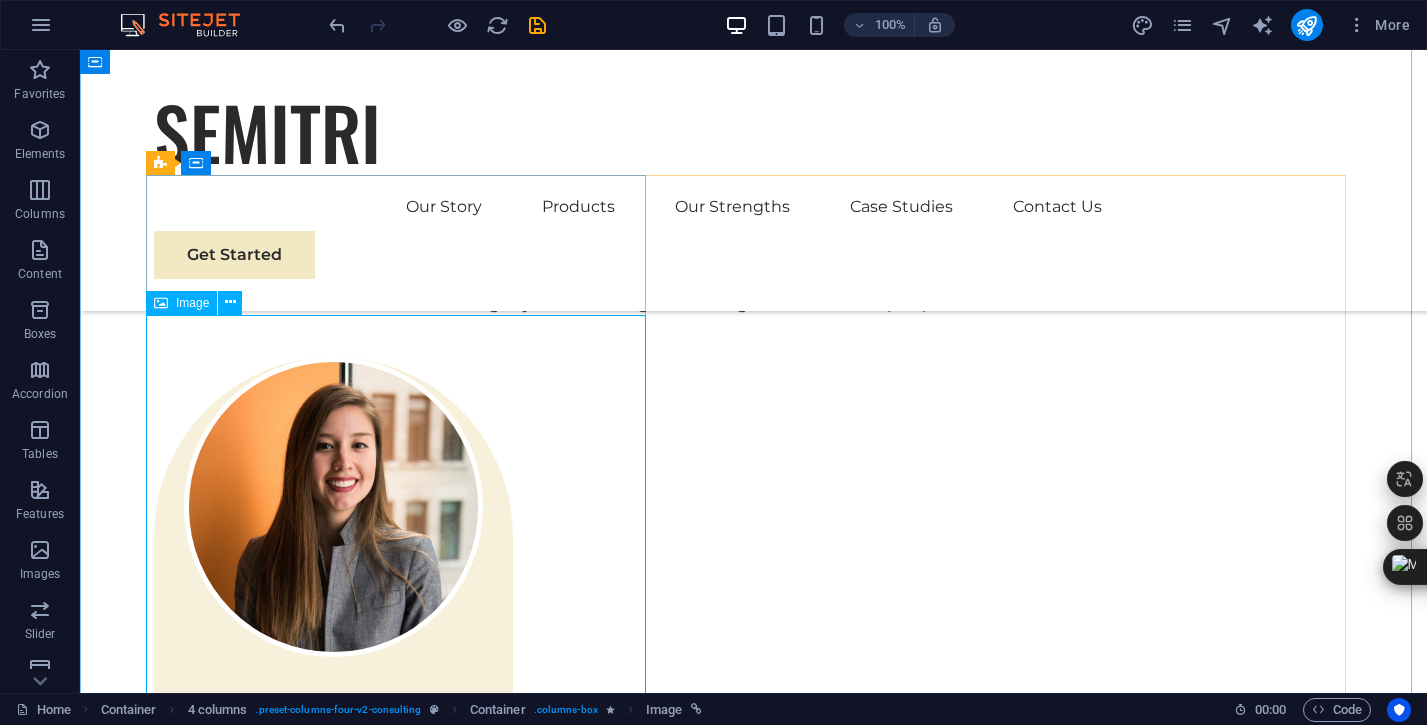 scroll, scrollTop: 3377, scrollLeft: 0, axis: vertical 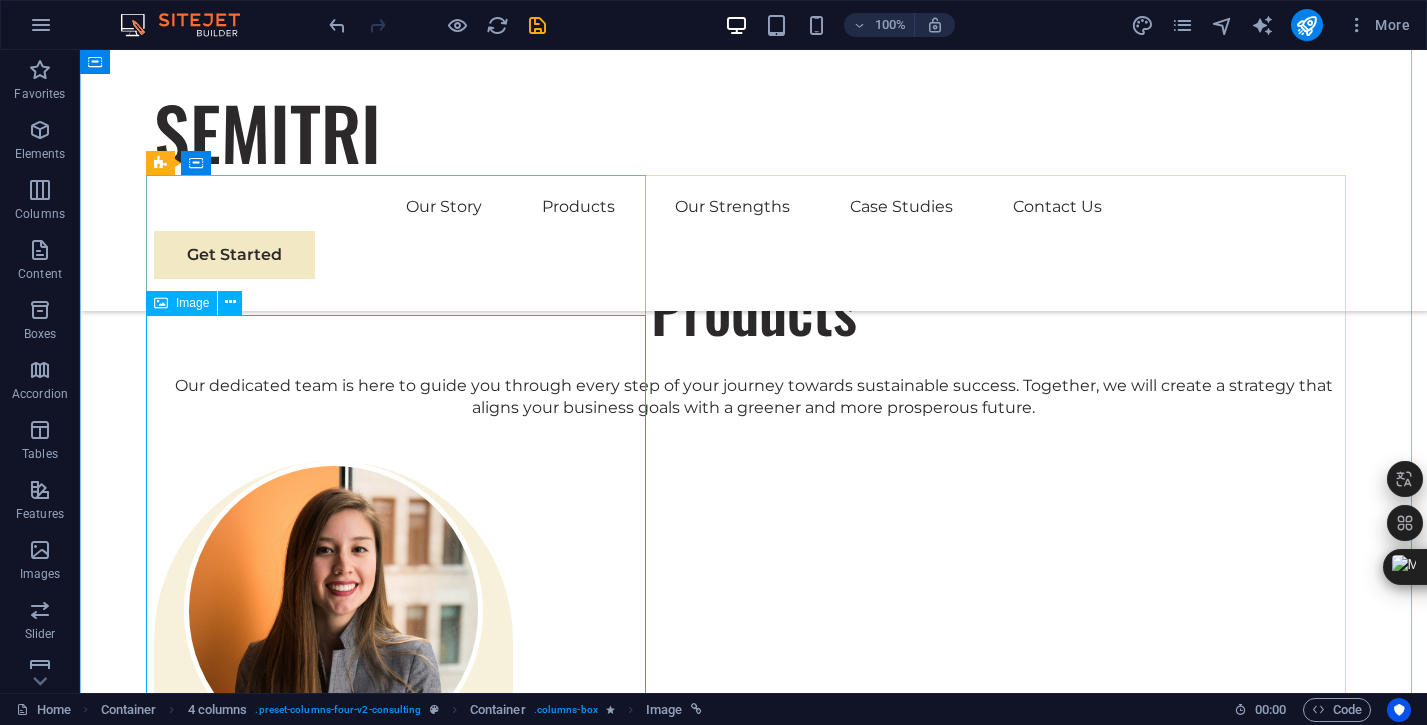 select on "%" 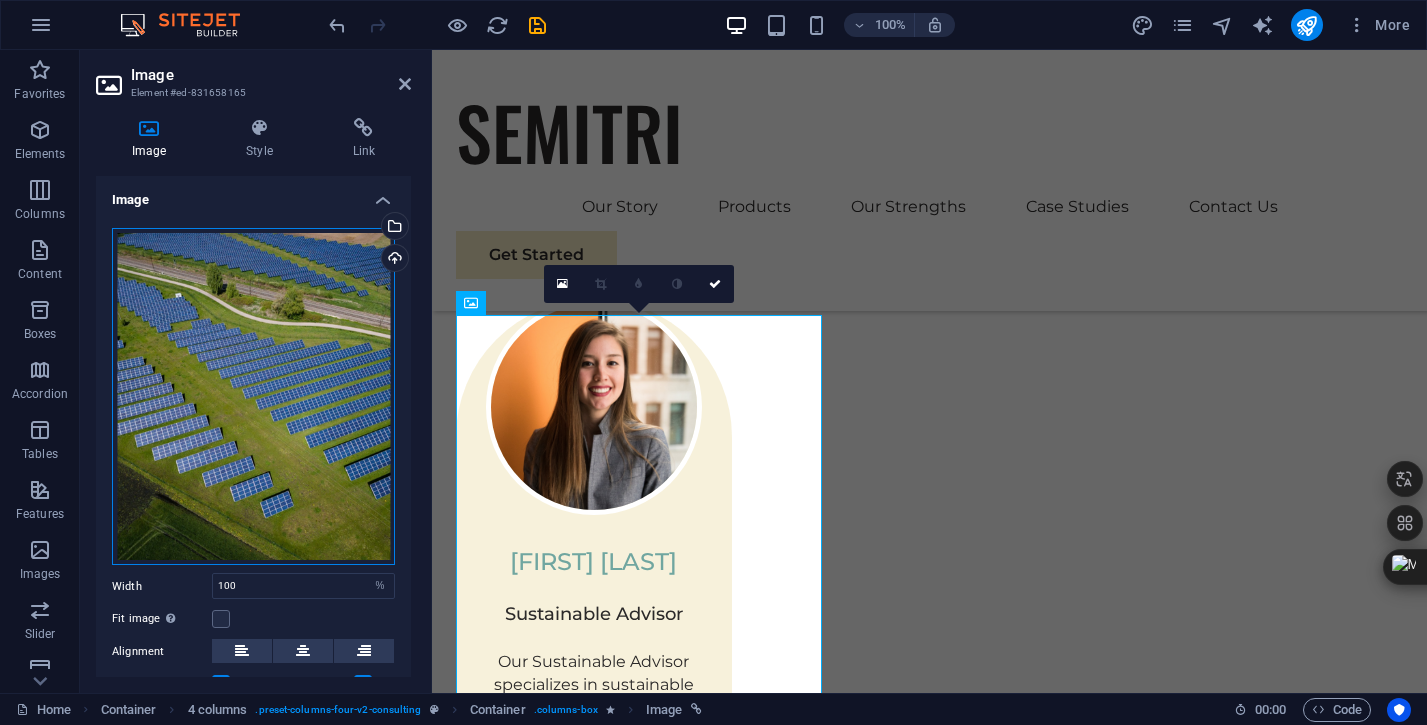 click on "Drag files here, click to choose files or select files from Files or our free stock photos & videos" at bounding box center [253, 397] 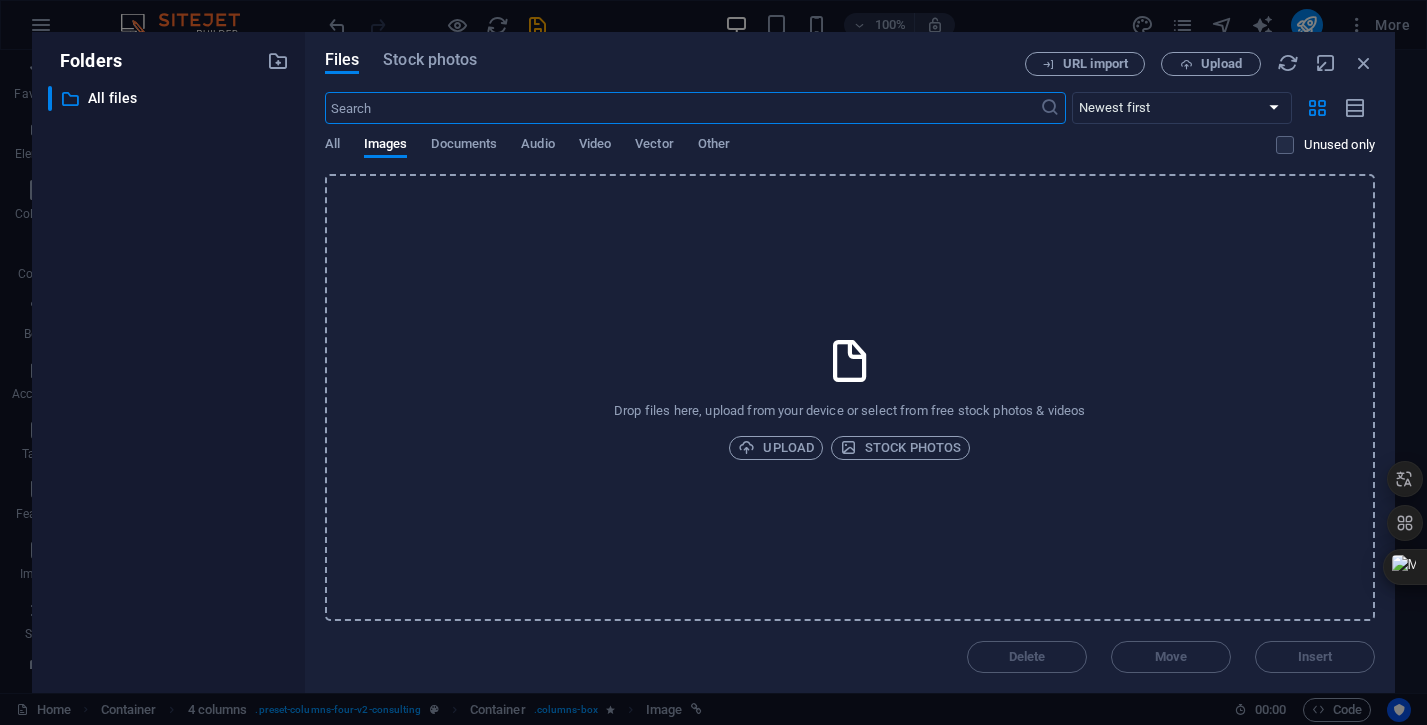 scroll, scrollTop: 3360, scrollLeft: 0, axis: vertical 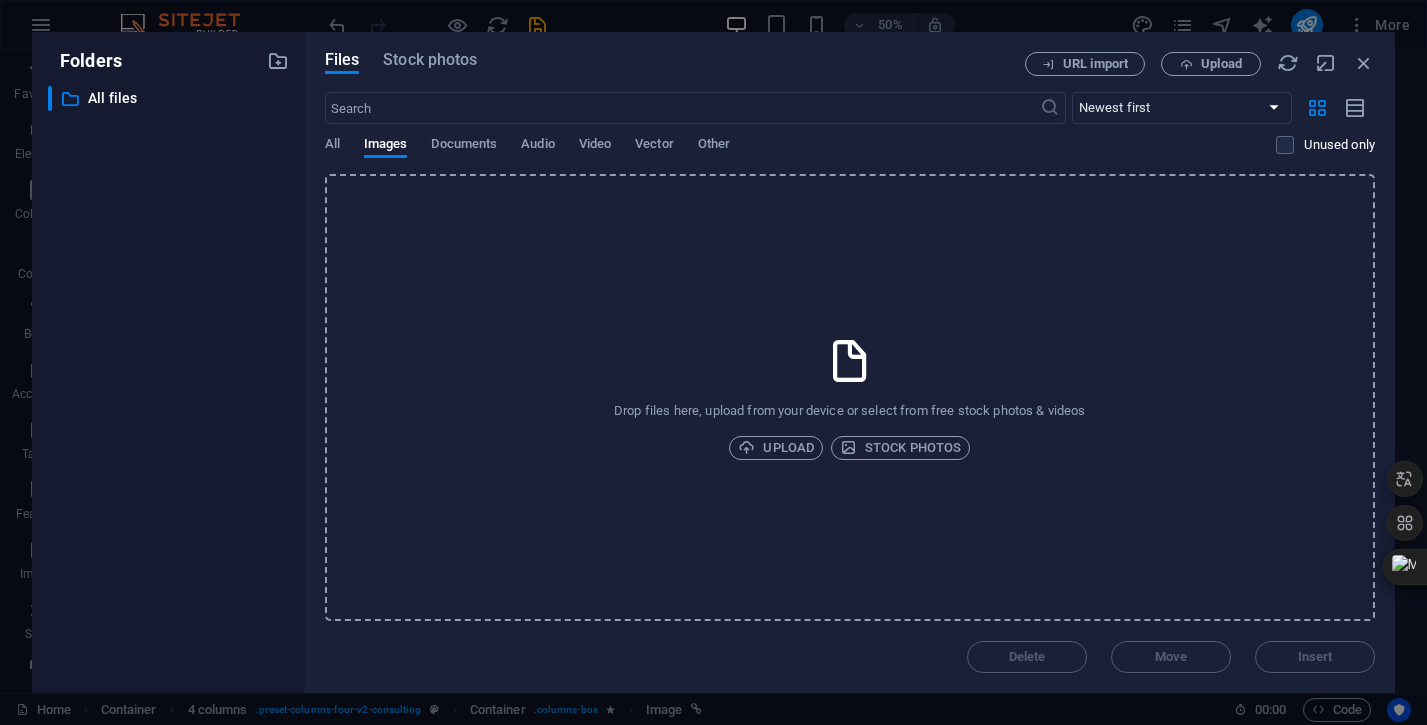 click on "Drop files here, upload from your device or select from free stock photos & videos Upload Stock photos" at bounding box center (850, 397) 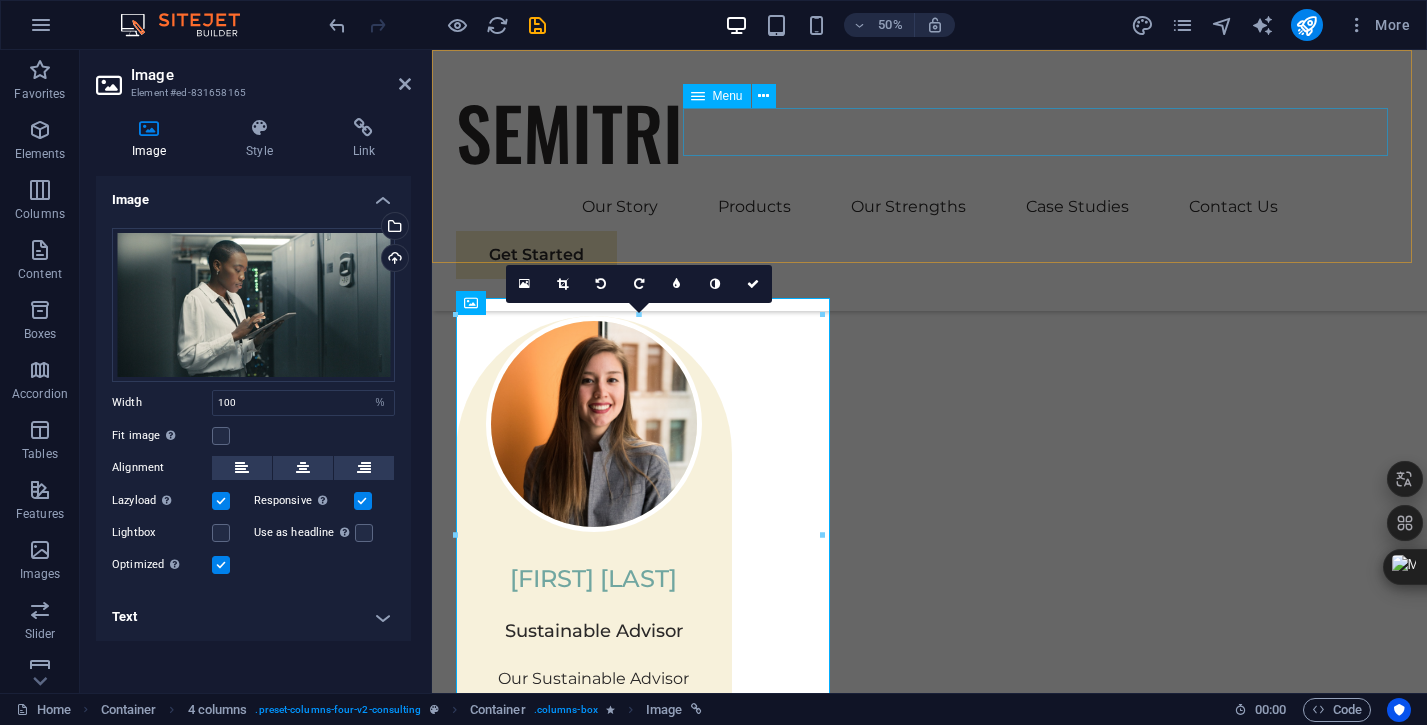 scroll, scrollTop: 3377, scrollLeft: 0, axis: vertical 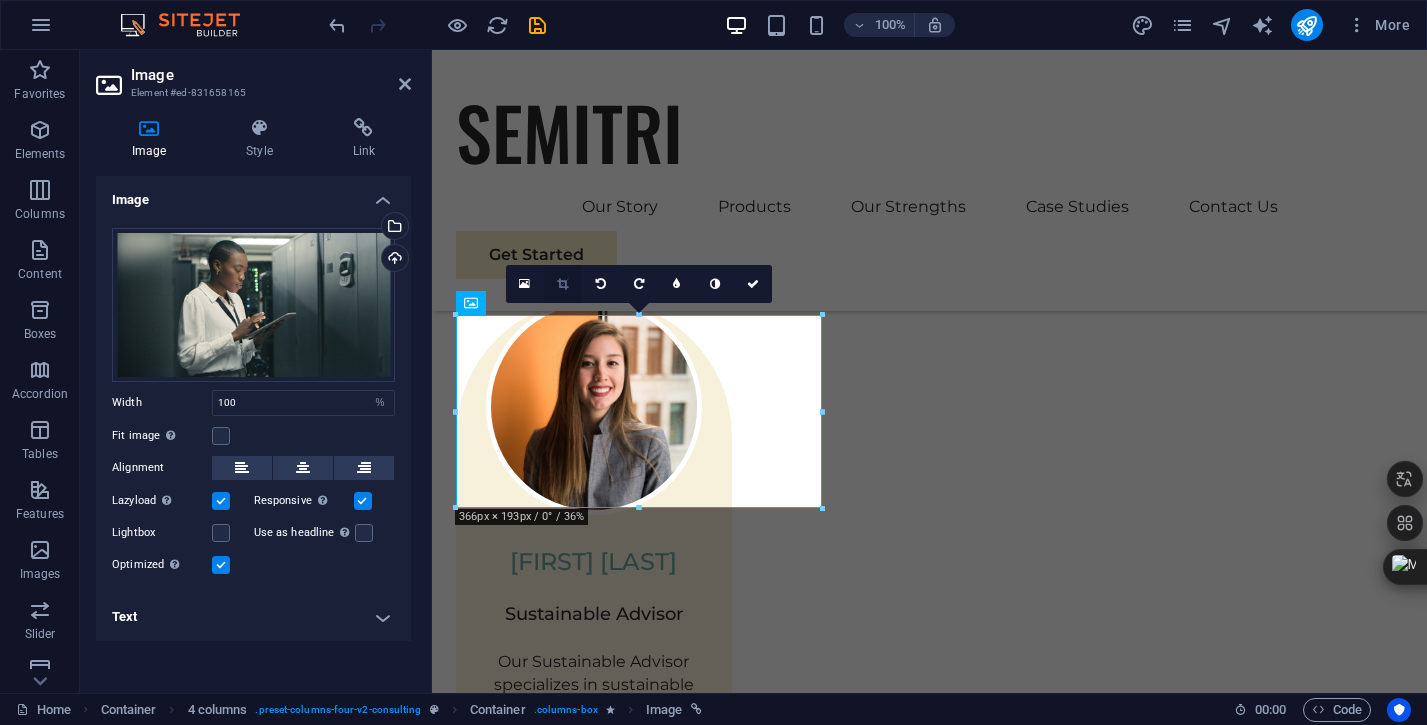 click at bounding box center (562, 284) 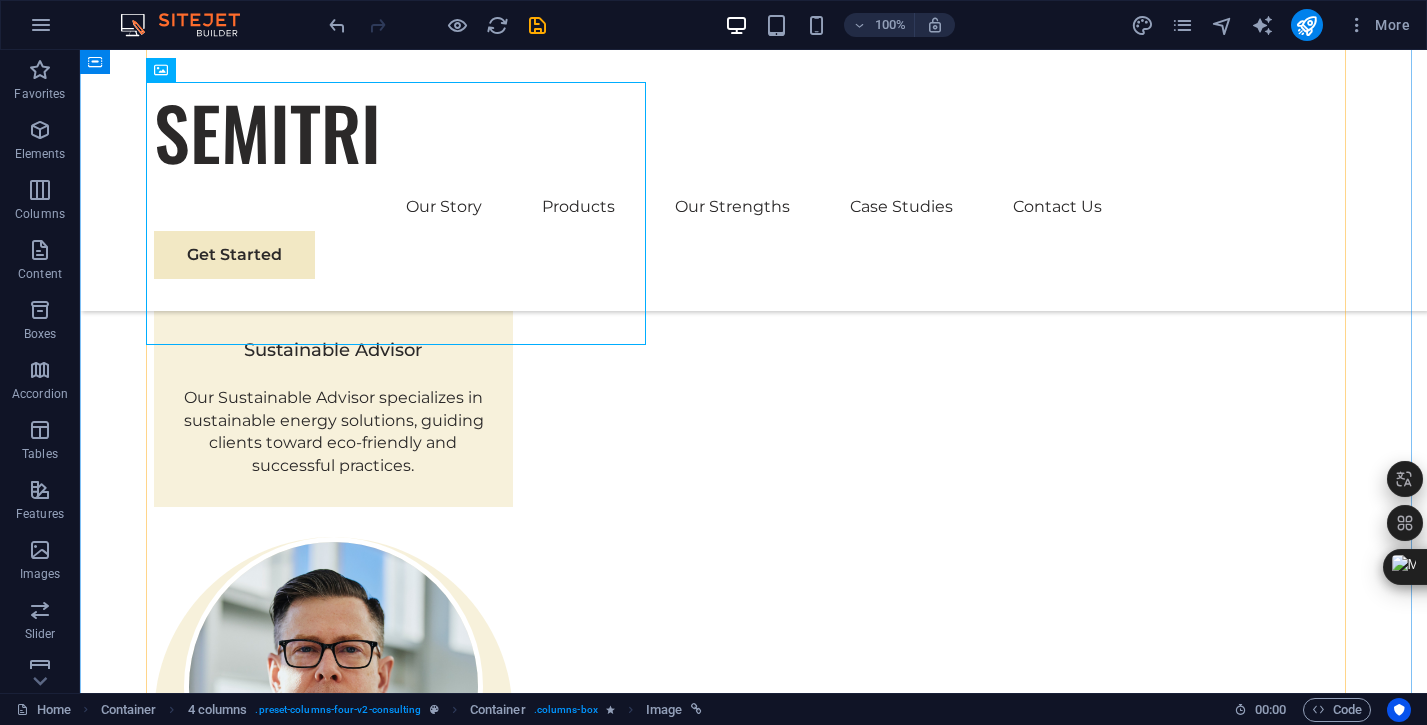 scroll, scrollTop: 3840, scrollLeft: 0, axis: vertical 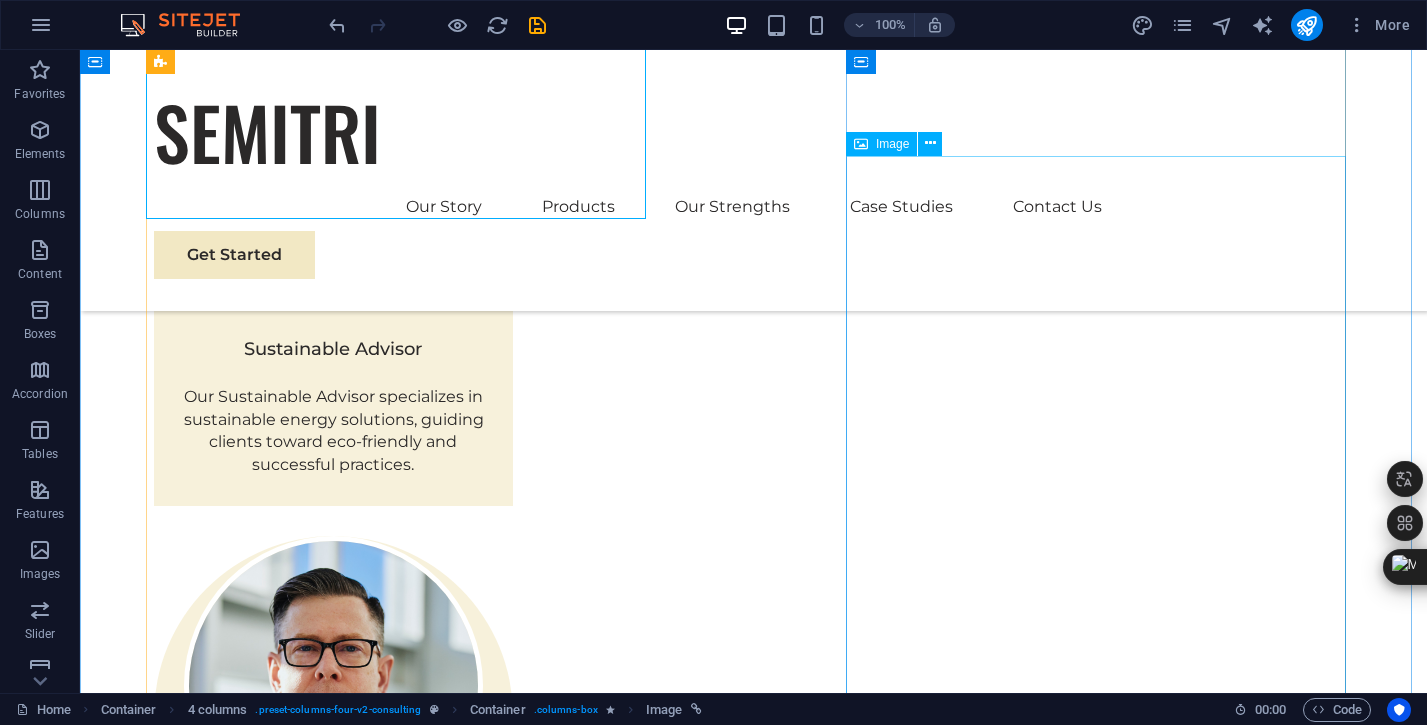 click at bounding box center (754, 4844) 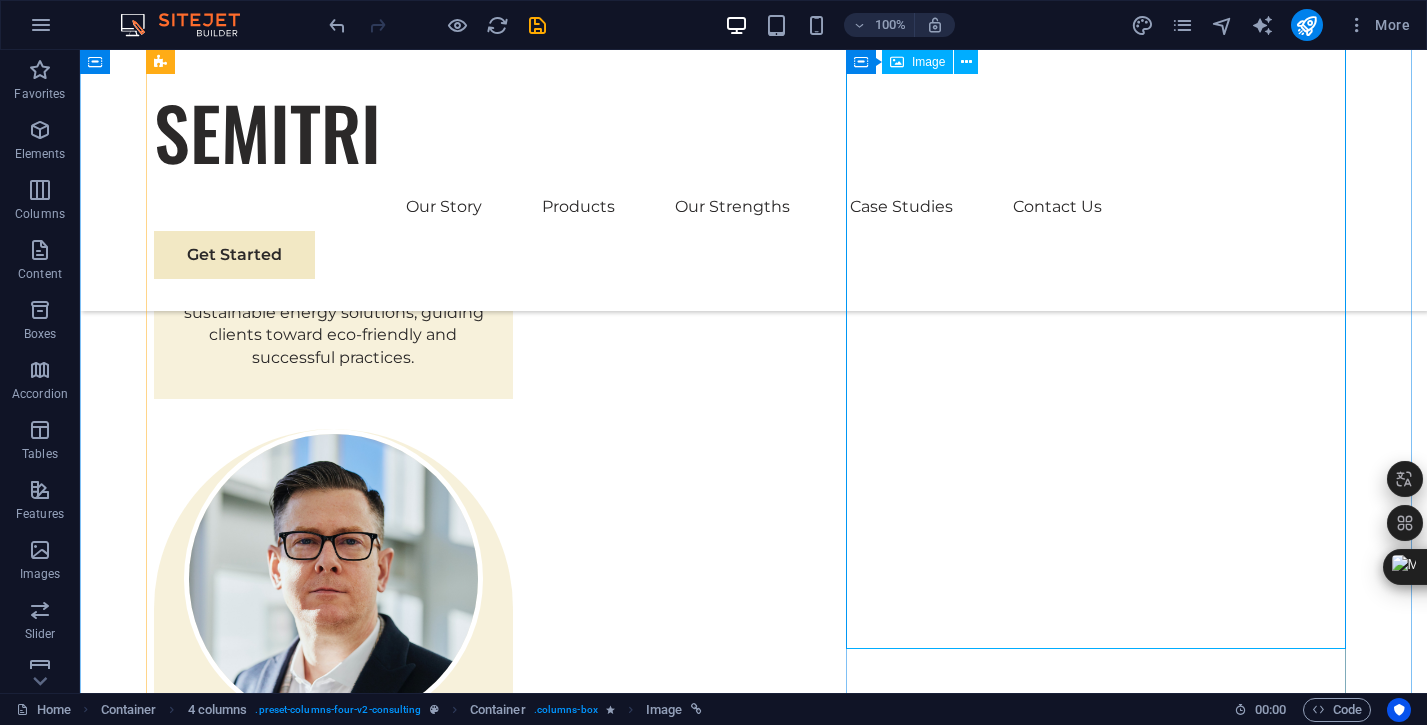 scroll, scrollTop: 3512, scrollLeft: 0, axis: vertical 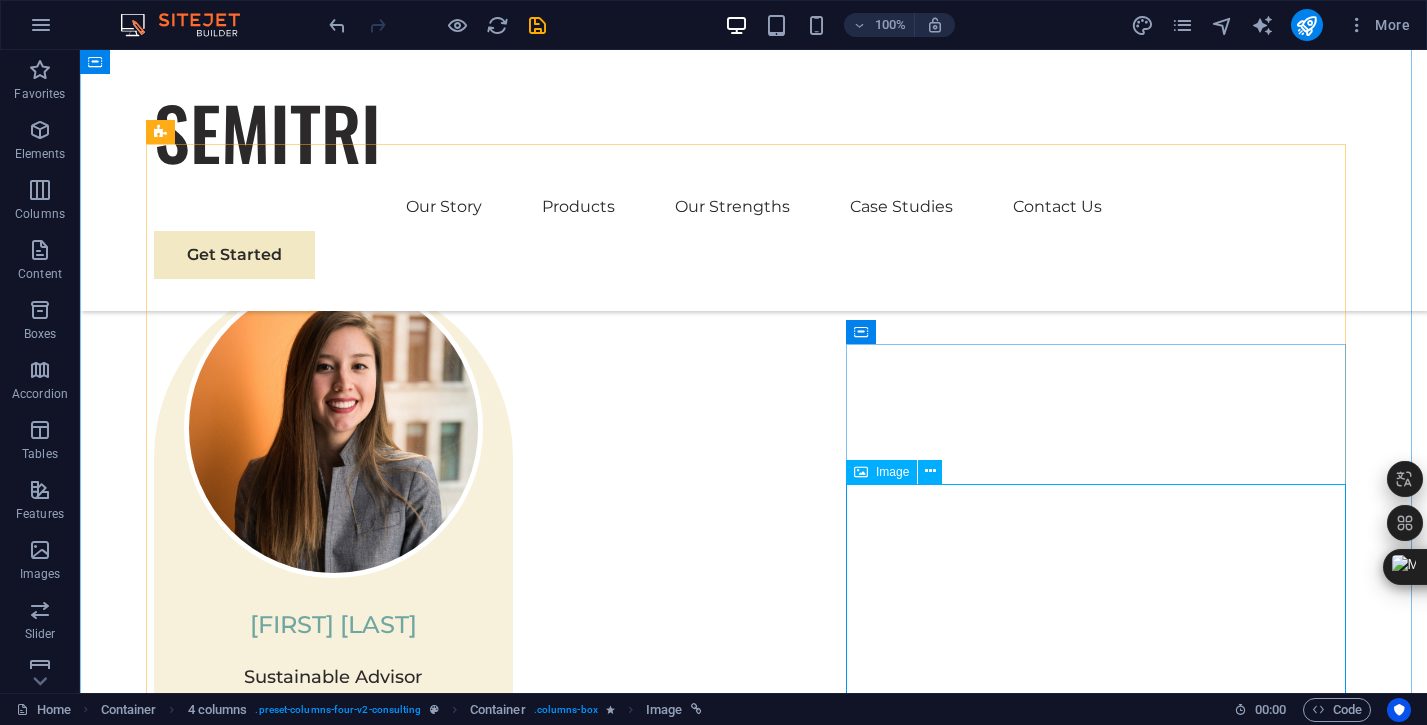 click at bounding box center (754, 5172) 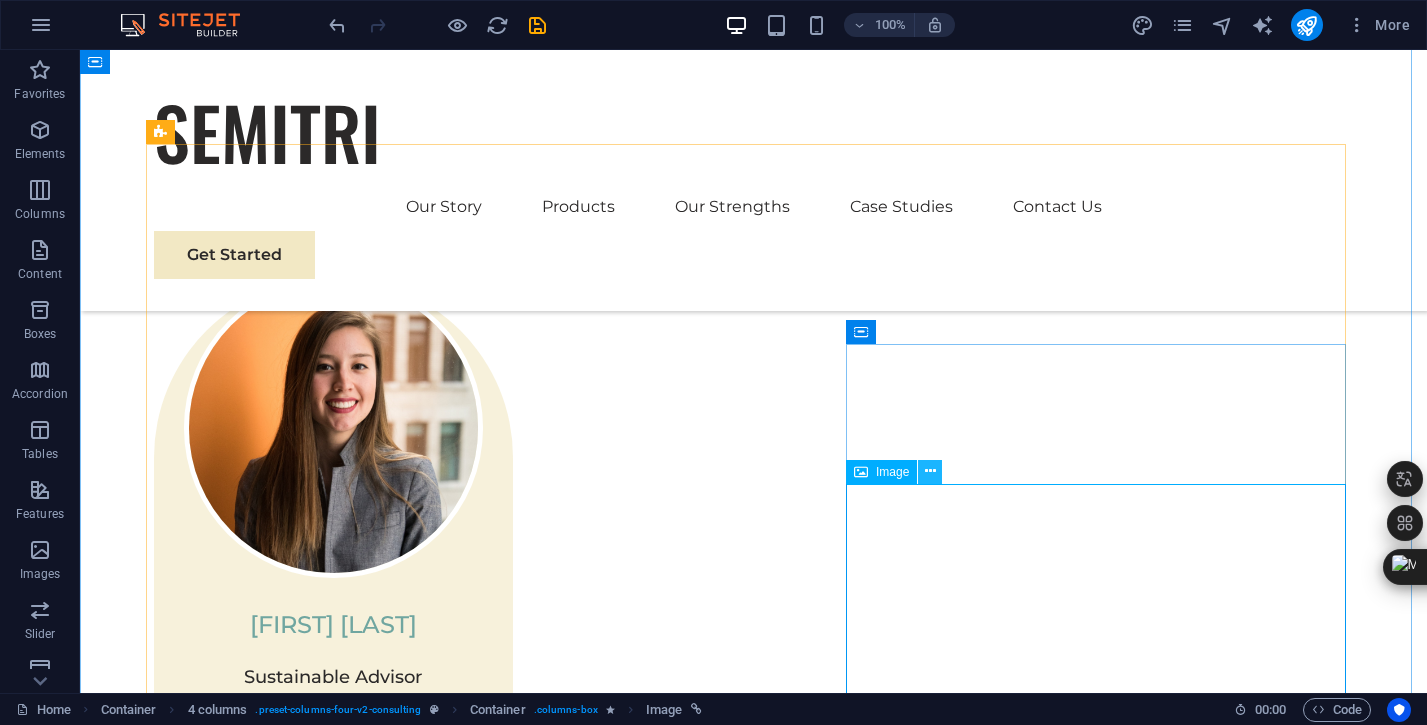 click at bounding box center (930, 471) 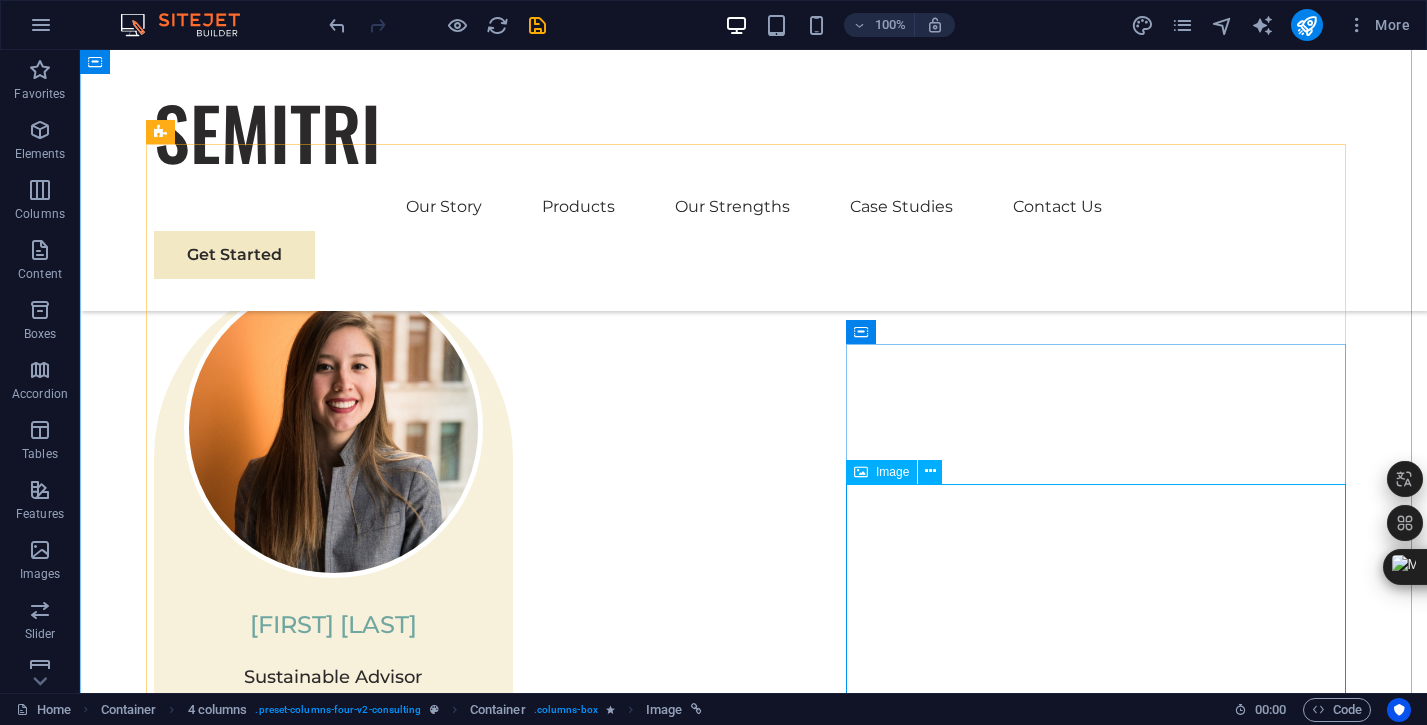 click at bounding box center [754, 5172] 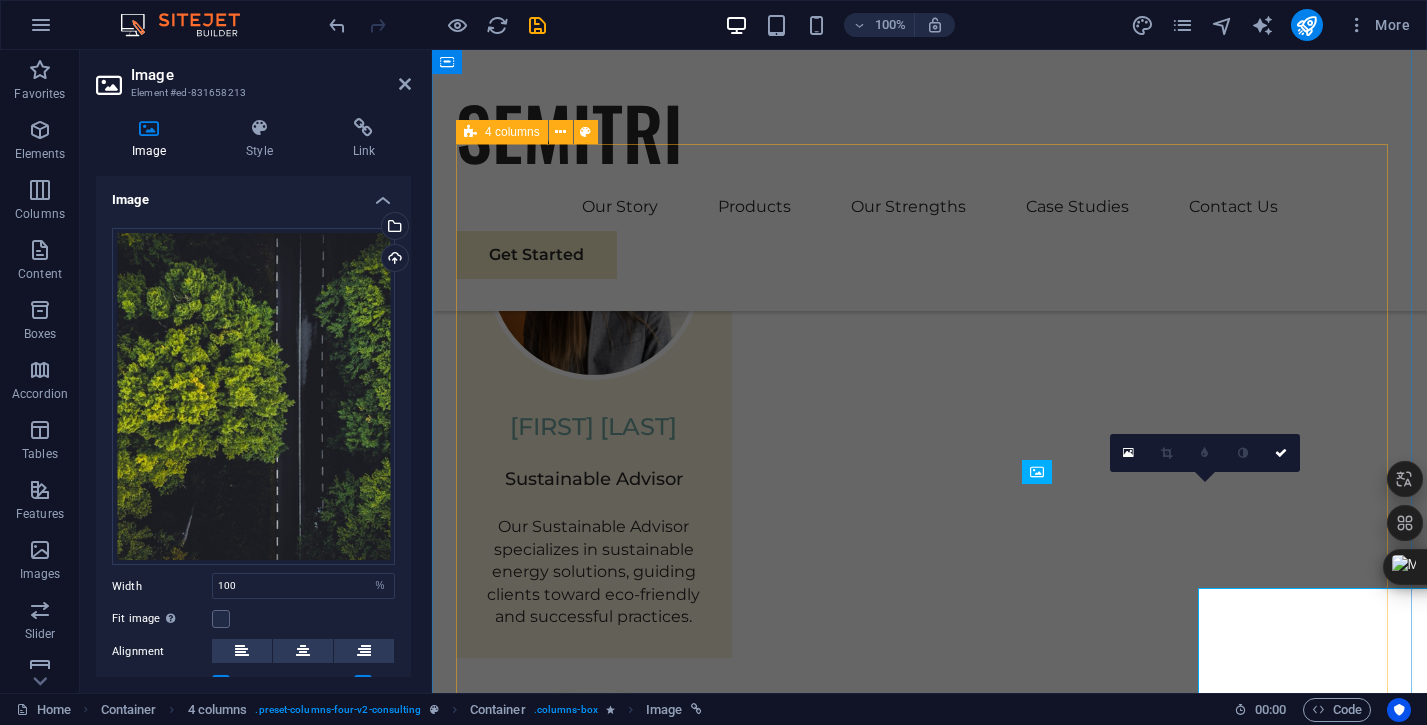 scroll, scrollTop: 3408, scrollLeft: 0, axis: vertical 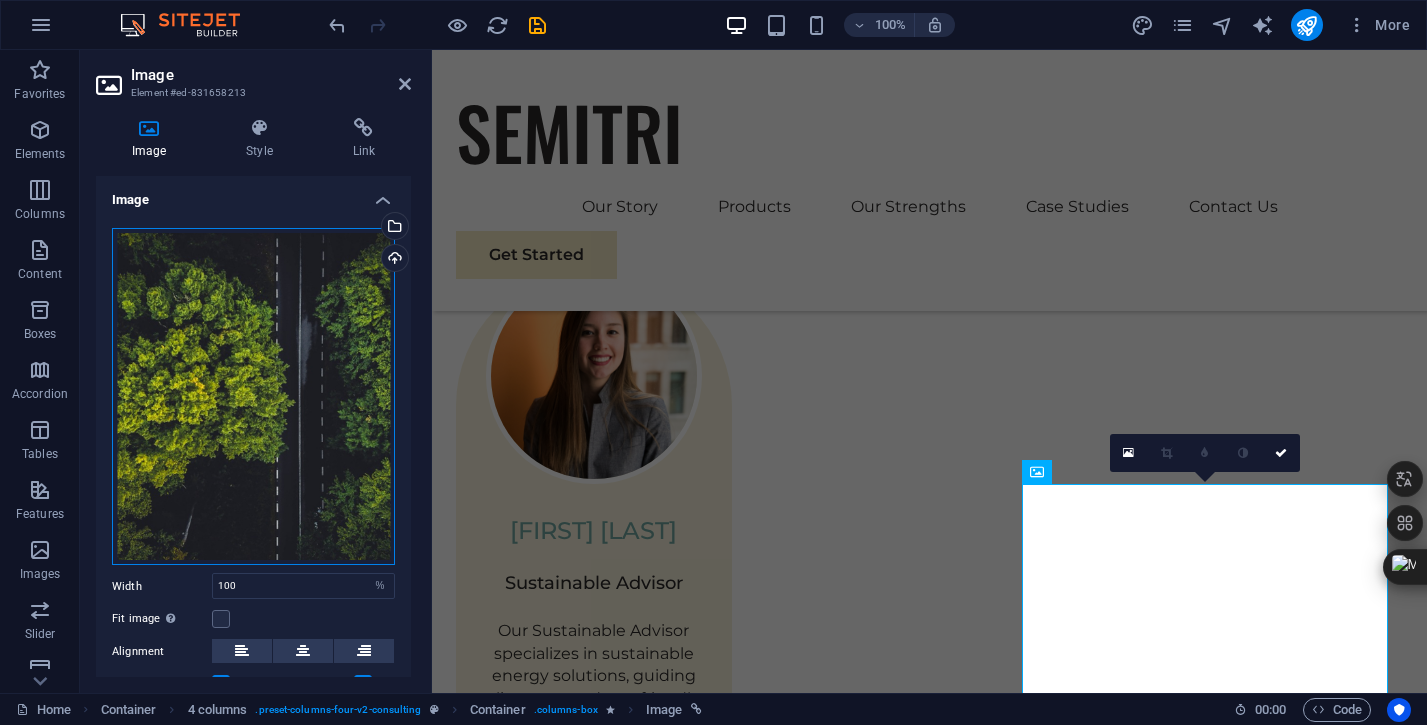 click on "Drag files here, click to choose files or select files from Files or our free stock photos & videos" at bounding box center (253, 397) 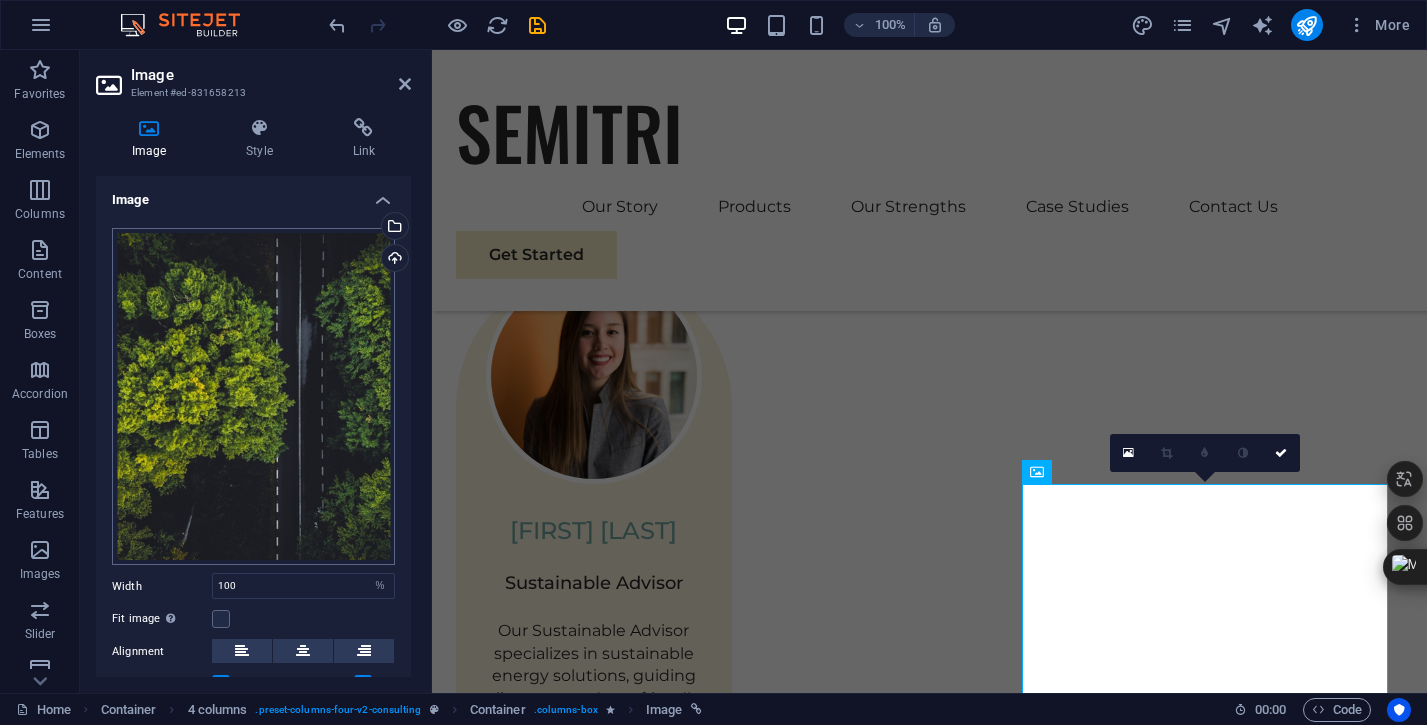 scroll, scrollTop: 3391, scrollLeft: 0, axis: vertical 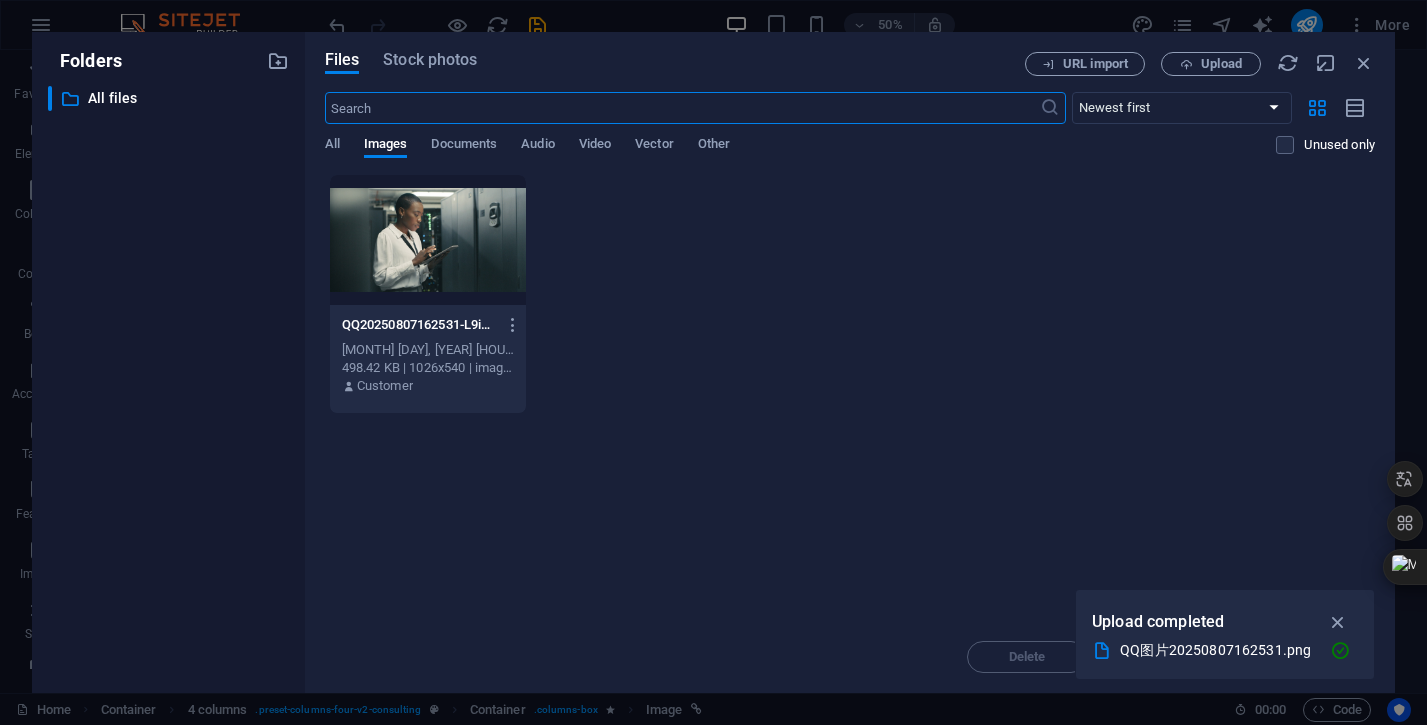 click on "semitri.au Home Favorites Elements Columns Content Boxes Accordion Tables Features Images Slider Header Footer Forms Marketing Collections Image Element #ed-831658213 Image Style Link Image Drag files here, click to choose files or select files from Files or our free stock photos & videos Select files from the file manager, stock photos, or upload file(s) Upload Width 100 Default auto px rem % em vh vw Fit image Automatically fit image to a fixed width and height Height Default auto px Alignment Lazyload Loading images after the page loads improves page speed. Responsive Automatically load retina image and smartphone optimized sizes. Lightbox Use as headline The image will be wrapped in an H1 headline tag. Useful for giving alternative text the weight of an H1 headline, e.g. for the logo. Leave unchecked if uncertain. Optimized Images are compressed to improve page speed. Position Direction Custom X offset 50 px rem % vh vw 50 px" at bounding box center (713, 362) 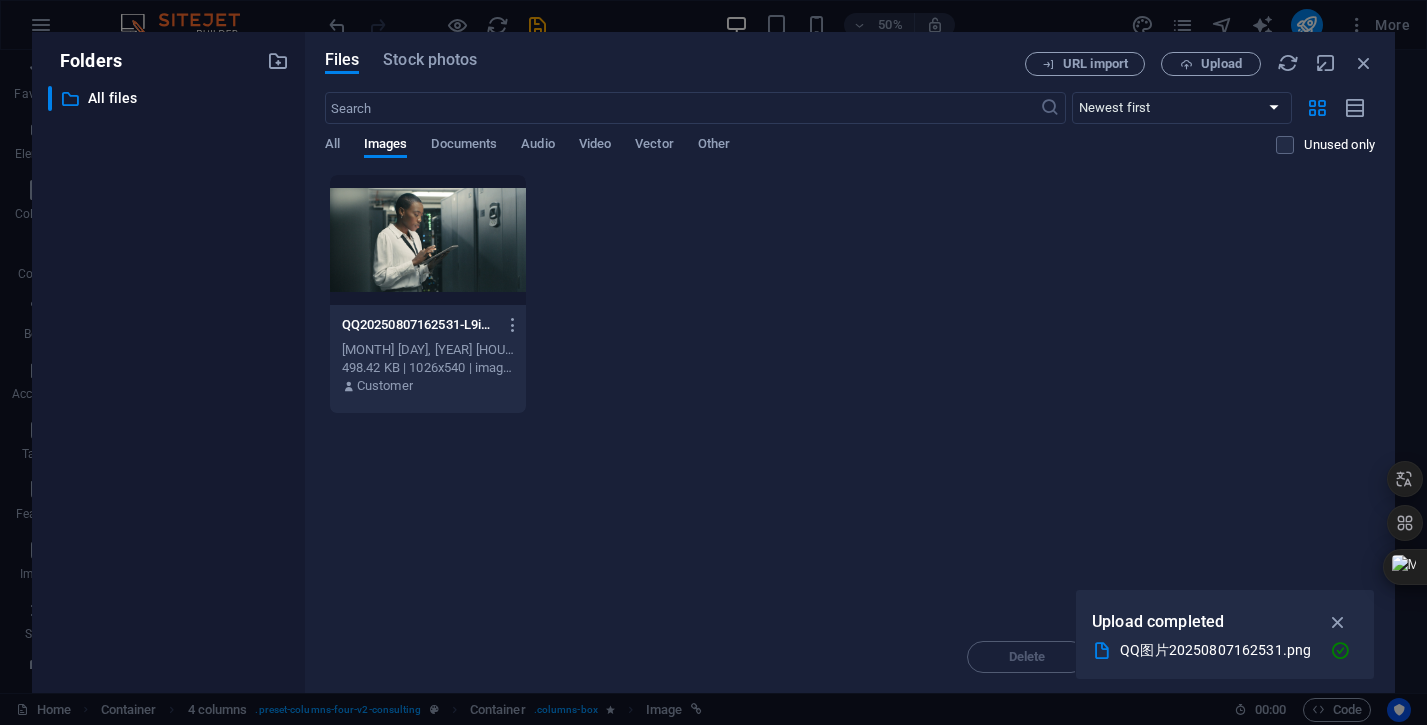 click on "All Images Documents Audio Video Vector Other" at bounding box center [801, 155] 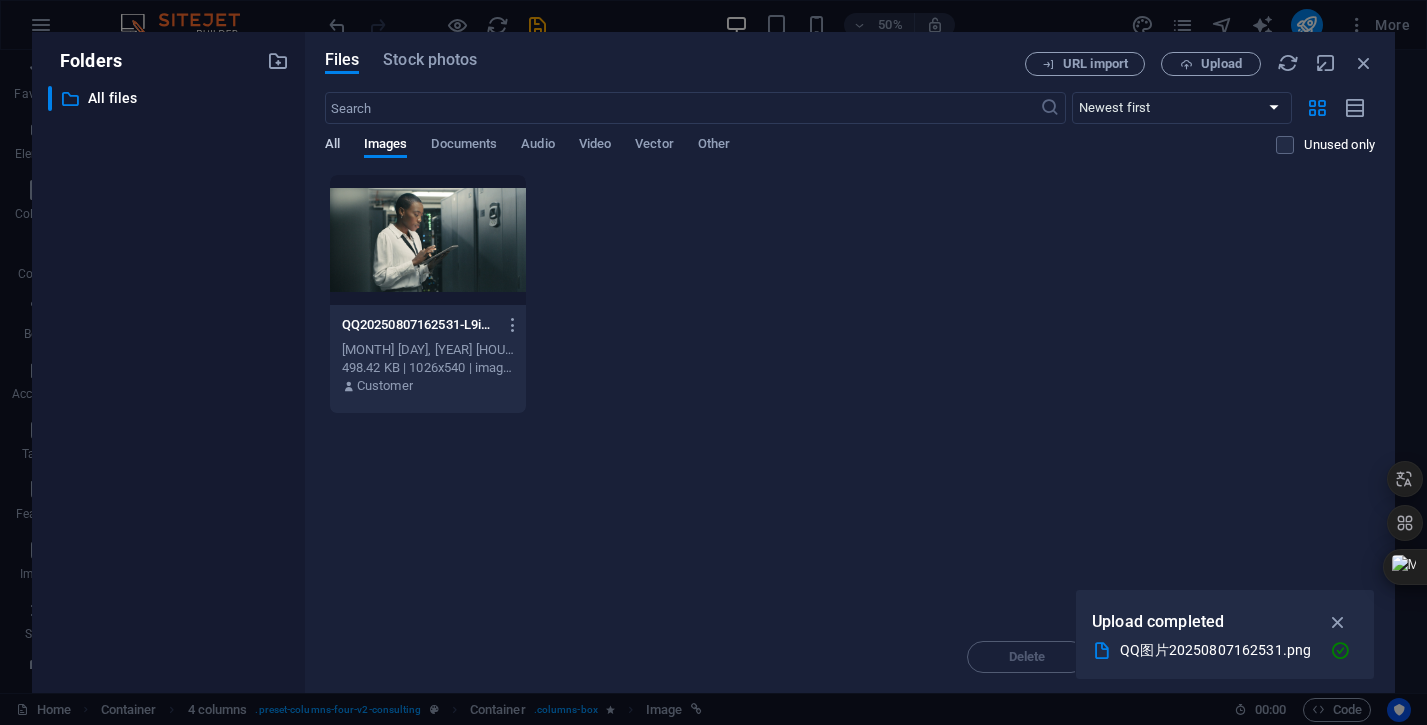 click on "All" at bounding box center (332, 146) 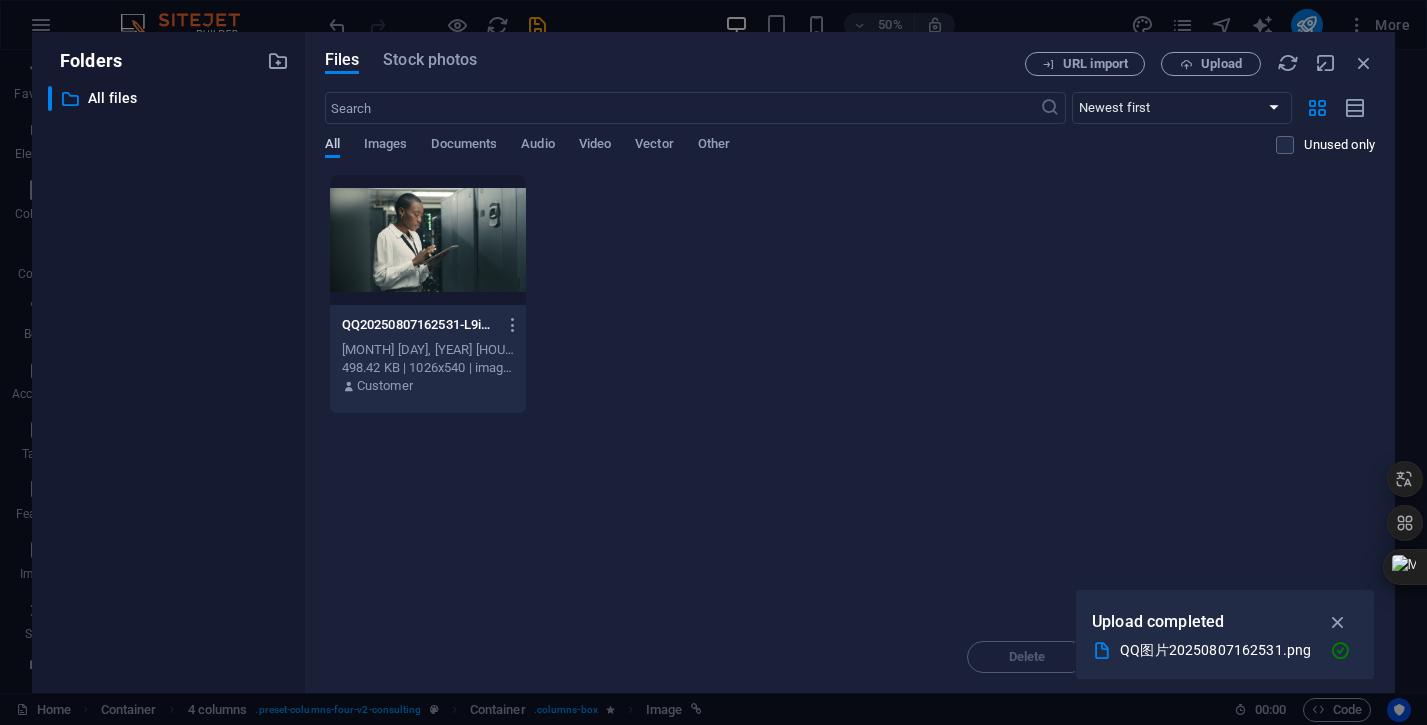 click on "All" at bounding box center [332, 146] 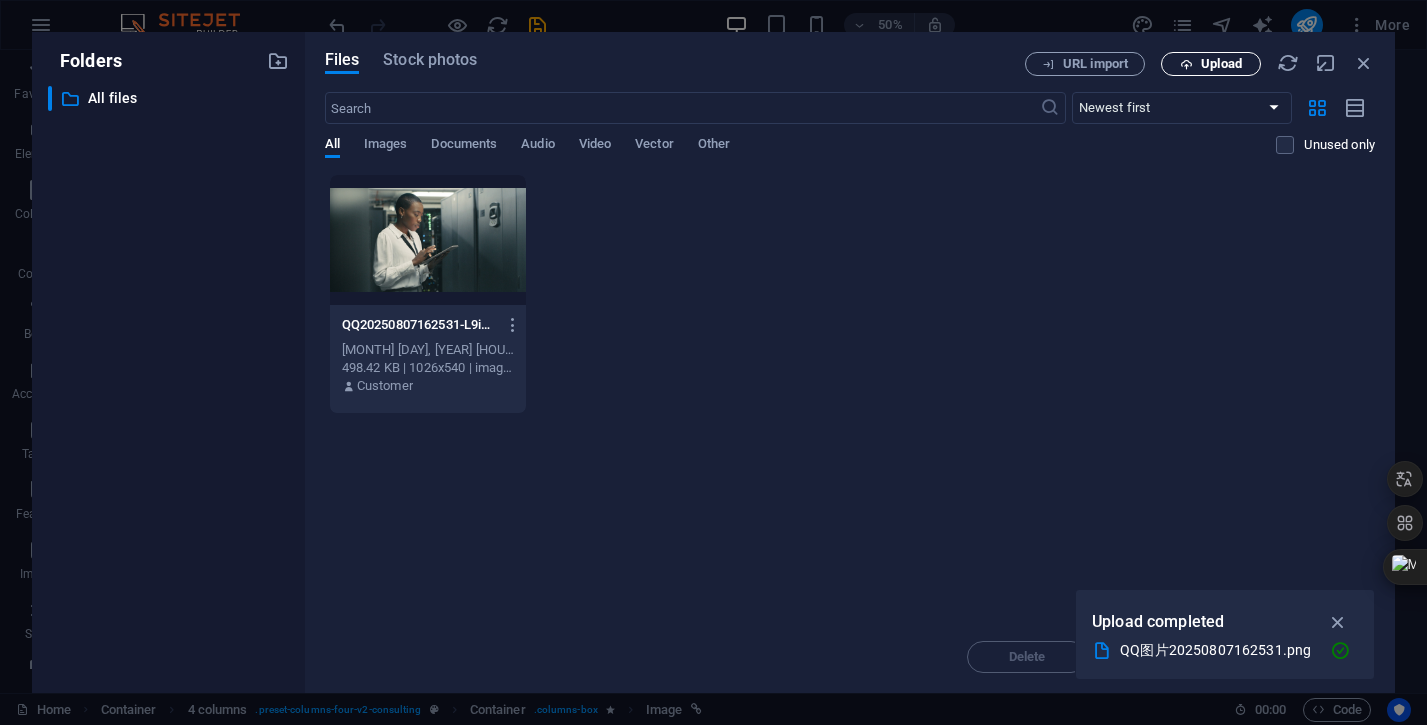 click on "Upload" at bounding box center [1211, 64] 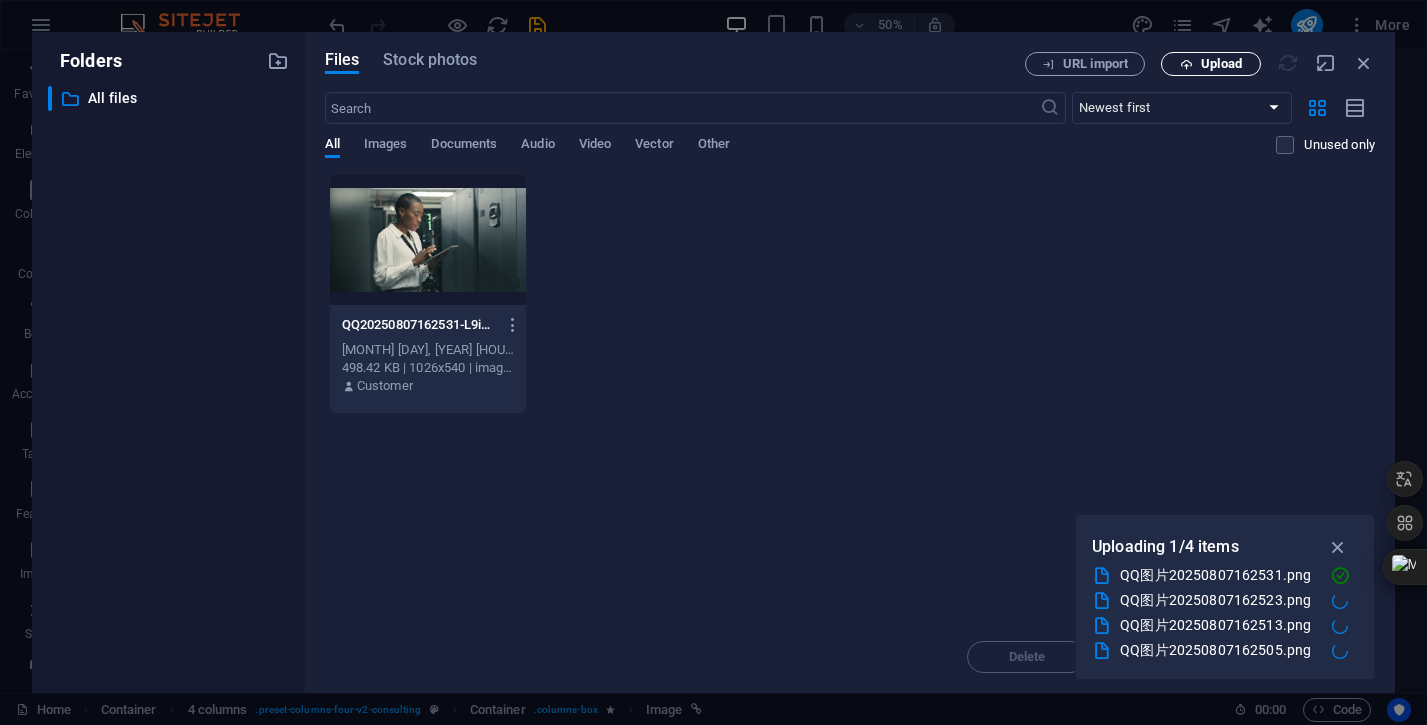type 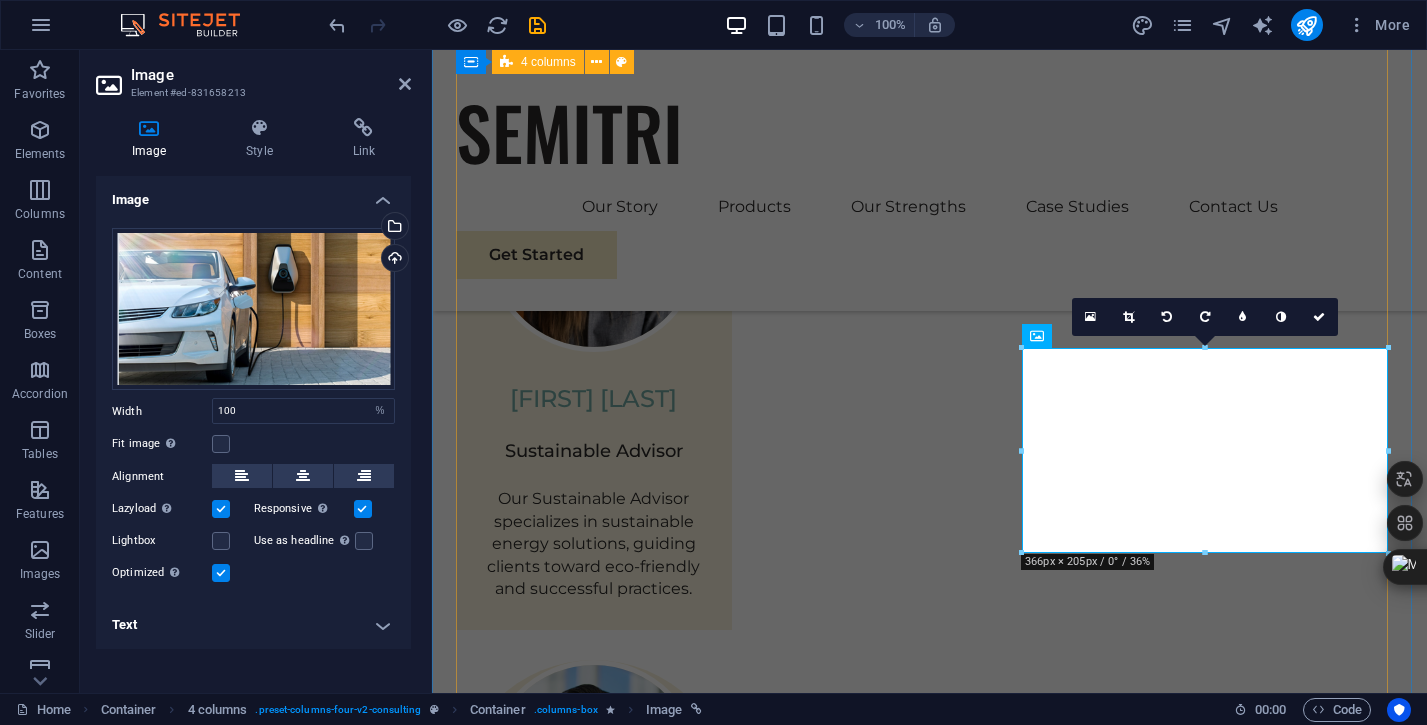 scroll, scrollTop: 3538, scrollLeft: 0, axis: vertical 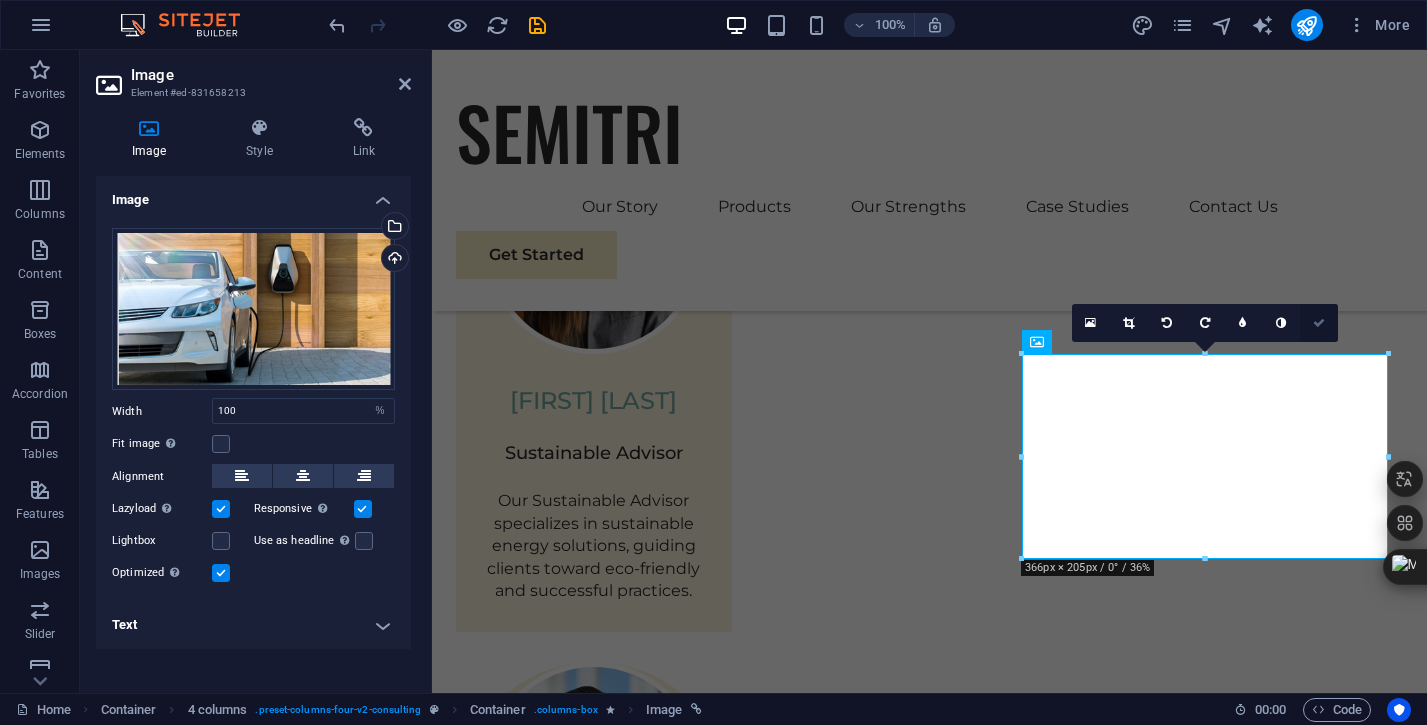 click at bounding box center (1319, 323) 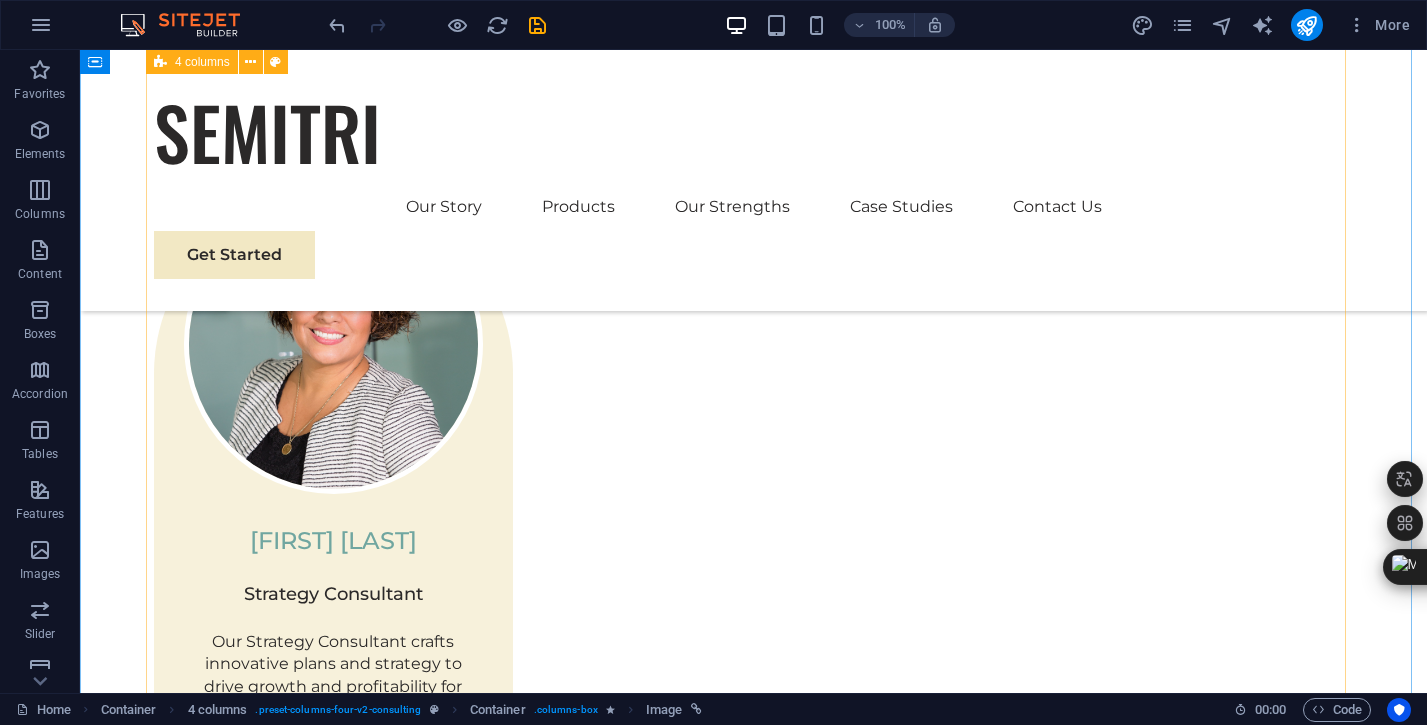 scroll, scrollTop: 4770, scrollLeft: 0, axis: vertical 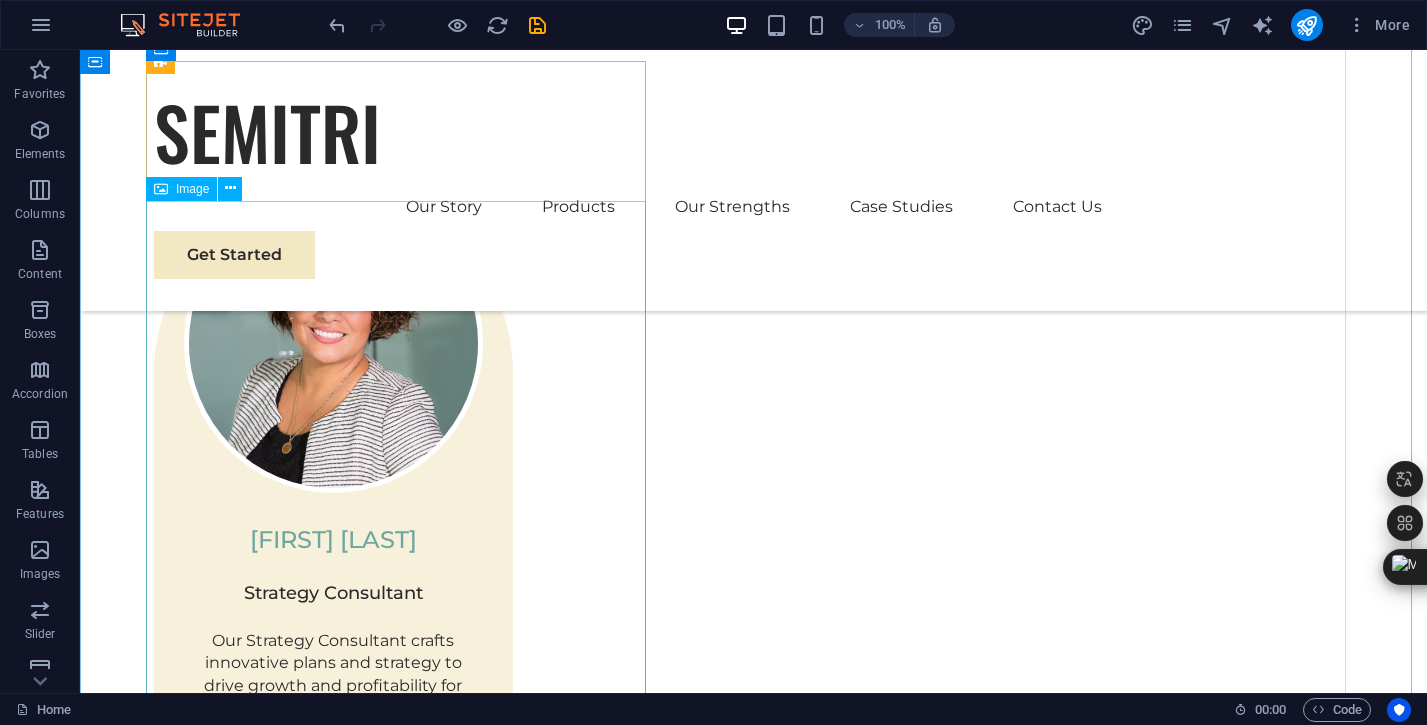 click at bounding box center (754, 4754) 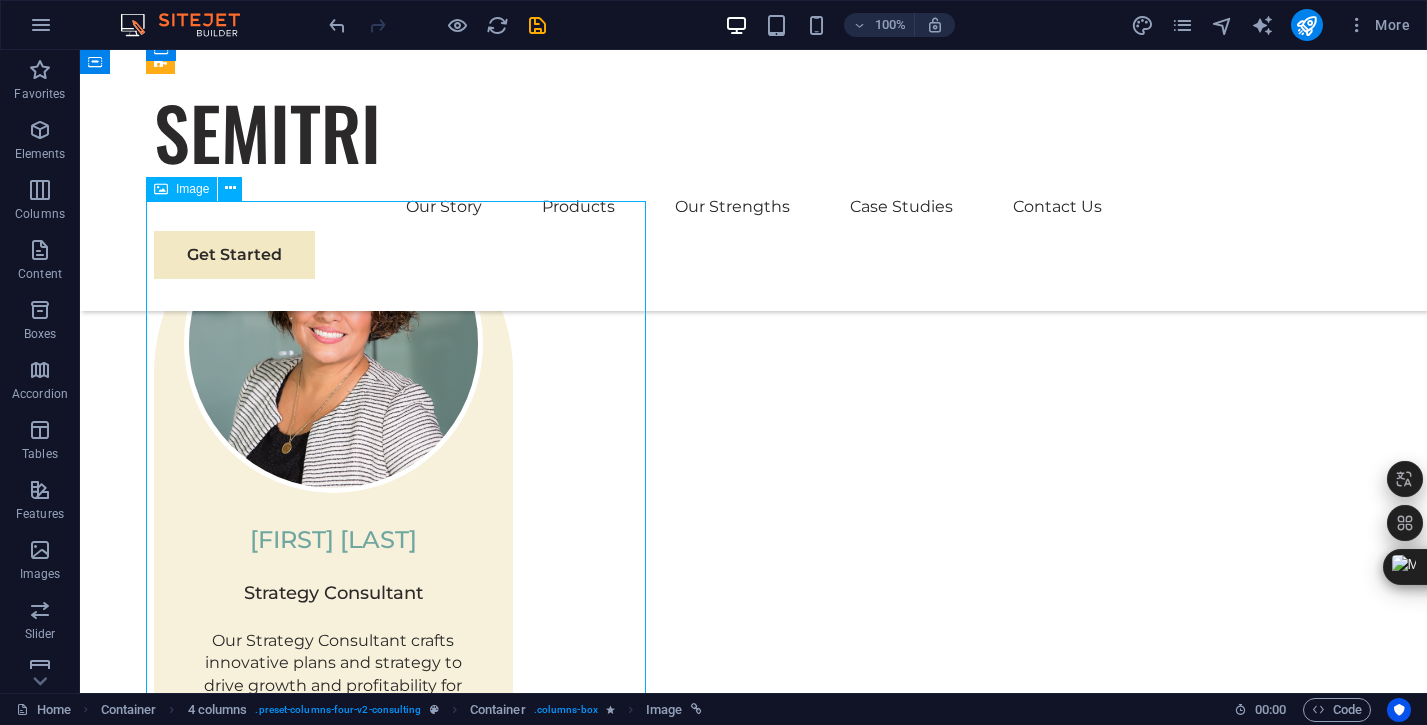 click at bounding box center [754, 4754] 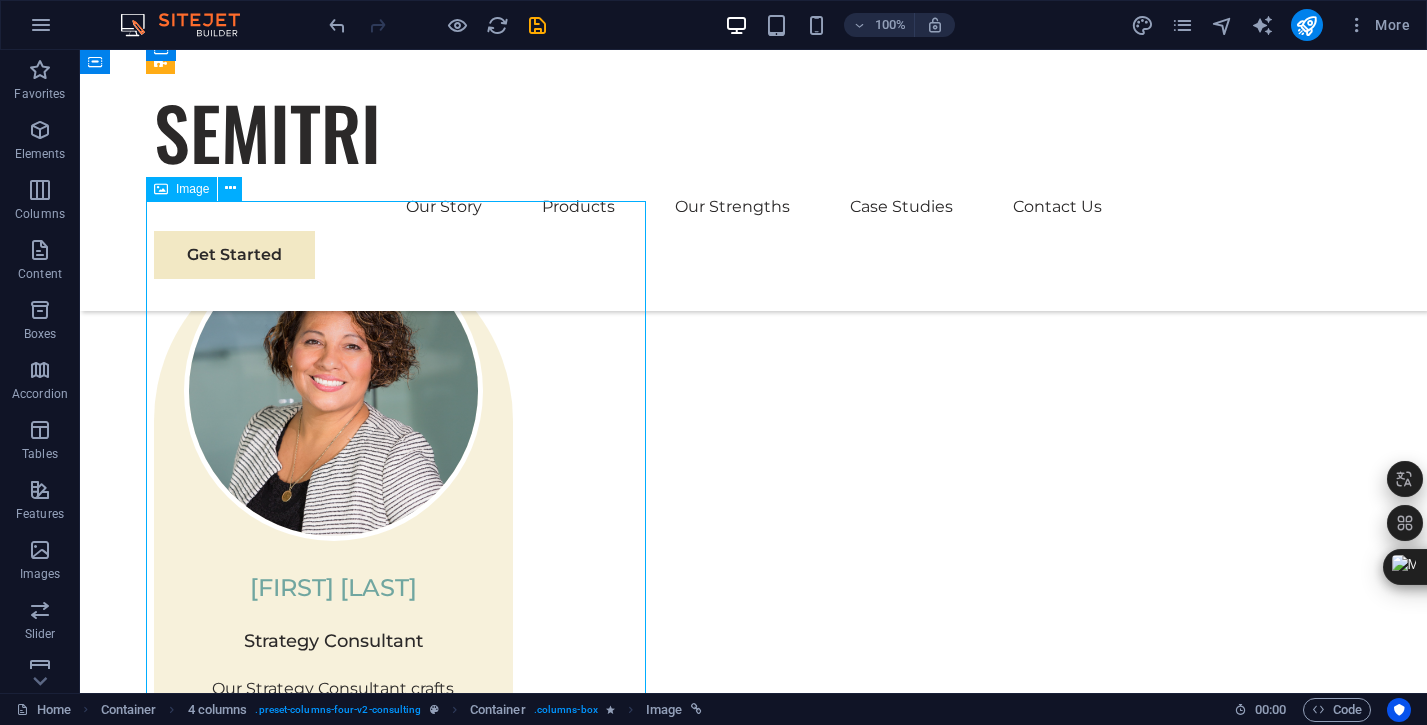 select on "%" 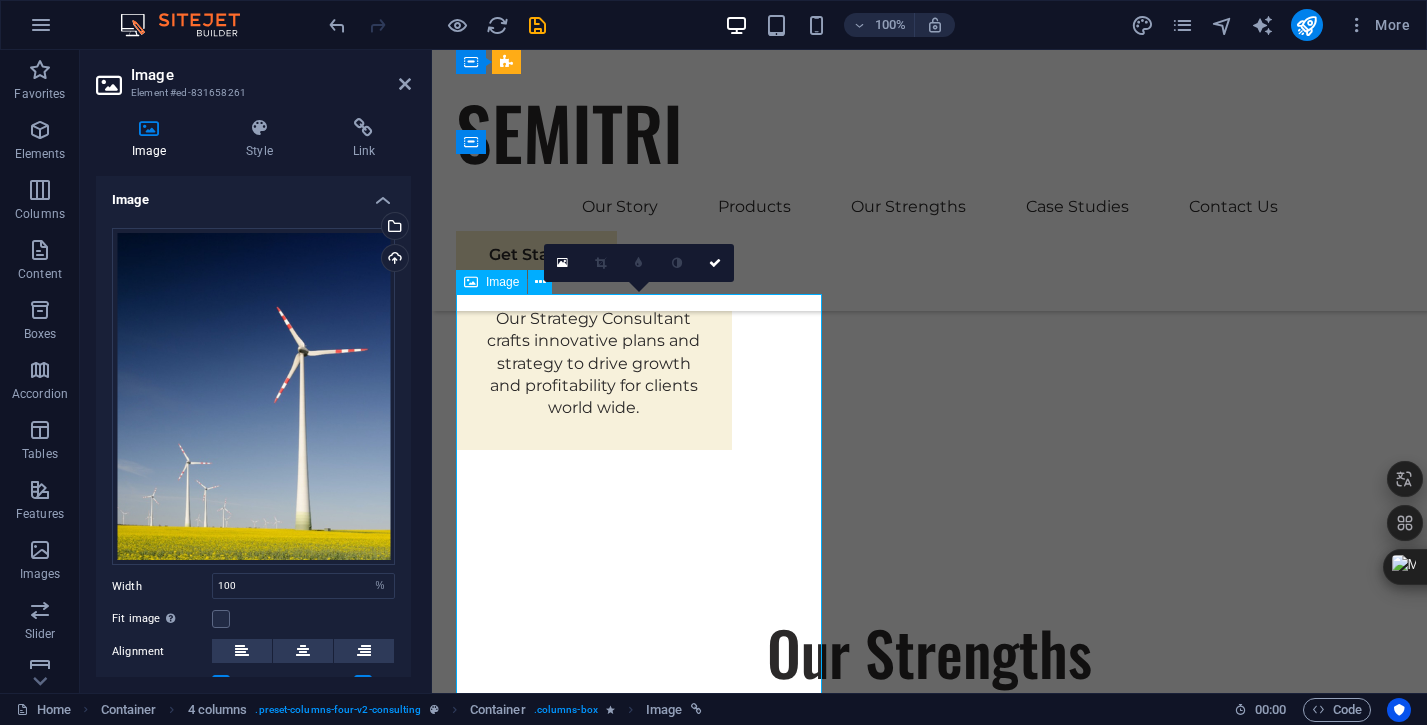 scroll, scrollTop: 4666, scrollLeft: 0, axis: vertical 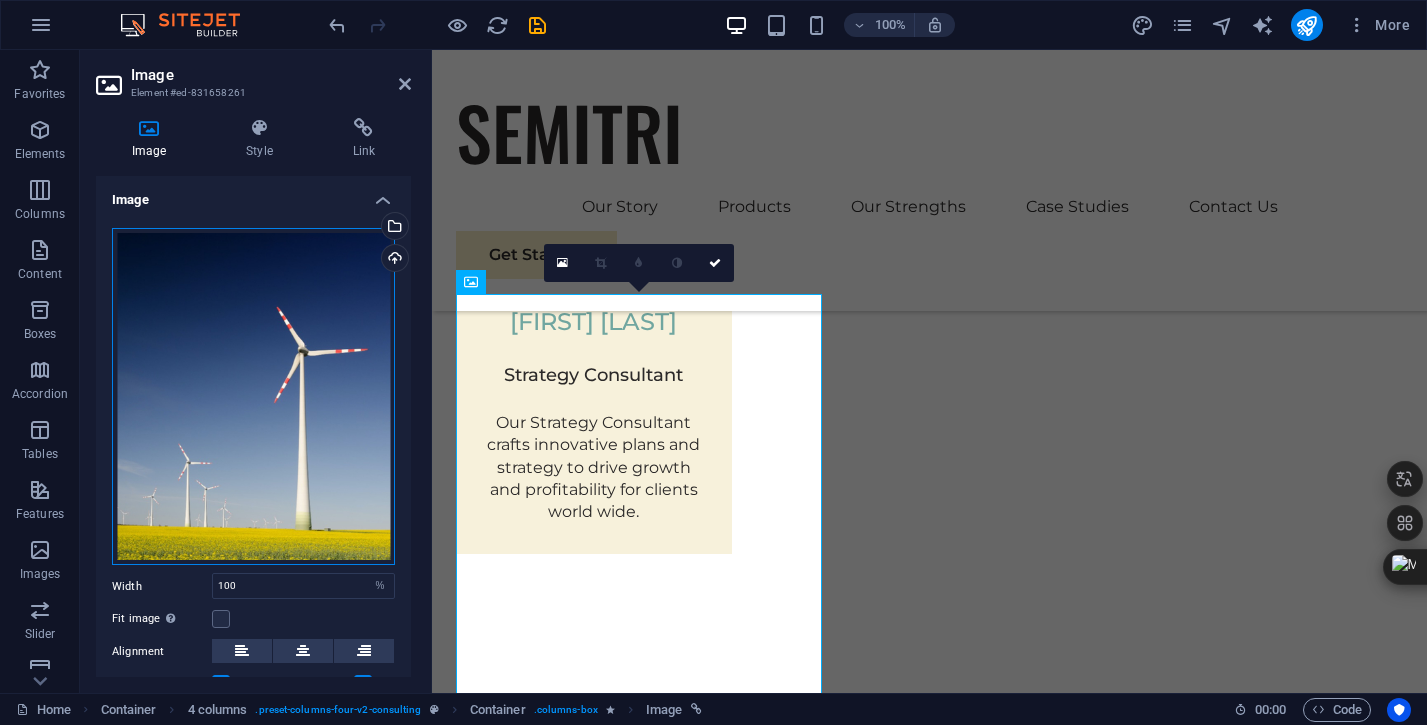 click on "Drag files here, click to choose files or select files from Files or our free stock photos & videos" at bounding box center (253, 397) 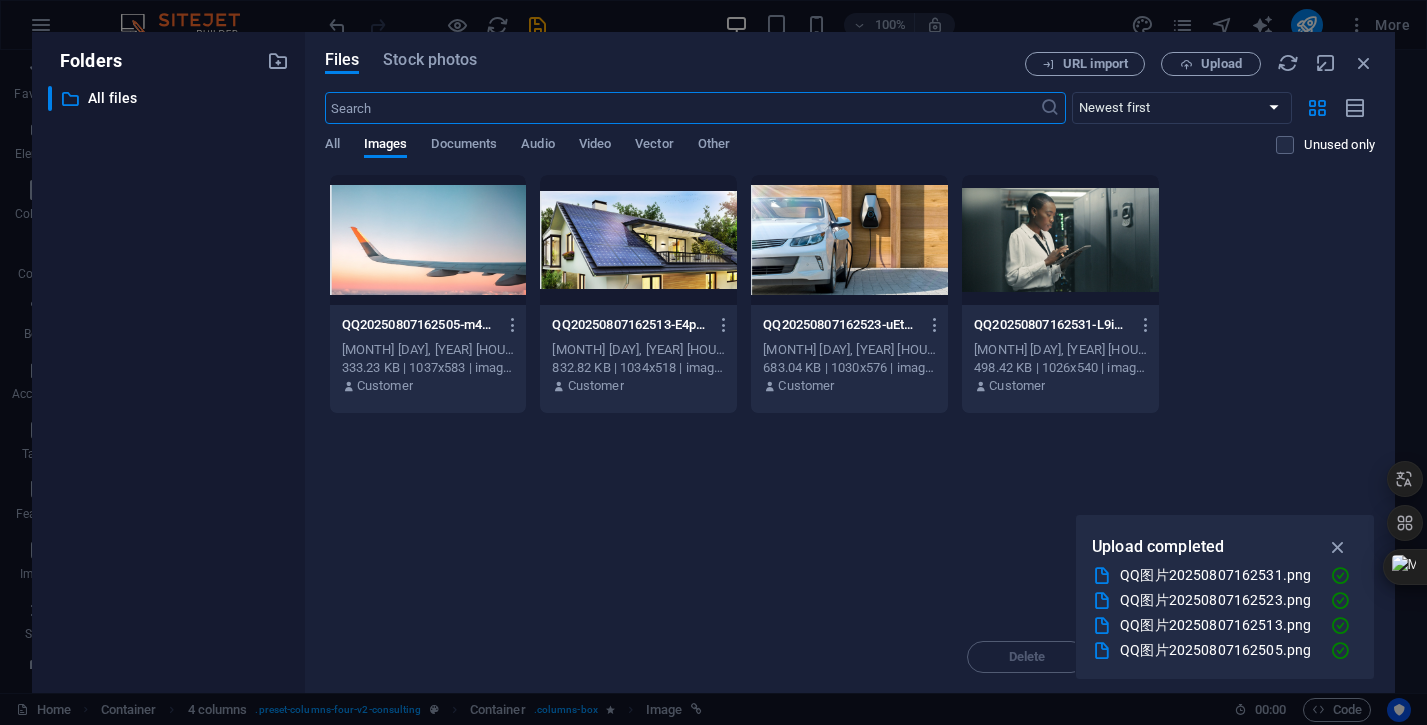scroll, scrollTop: 4649, scrollLeft: 0, axis: vertical 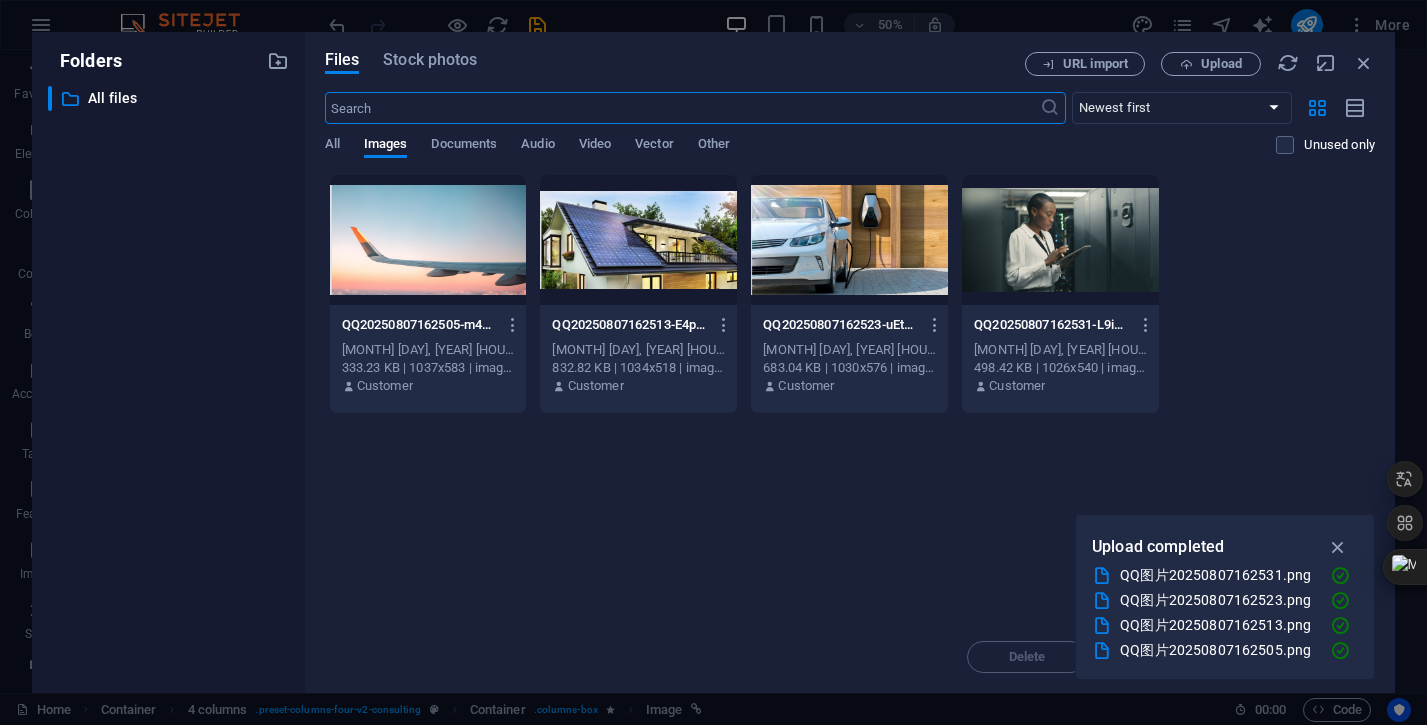 click at bounding box center (638, 240) 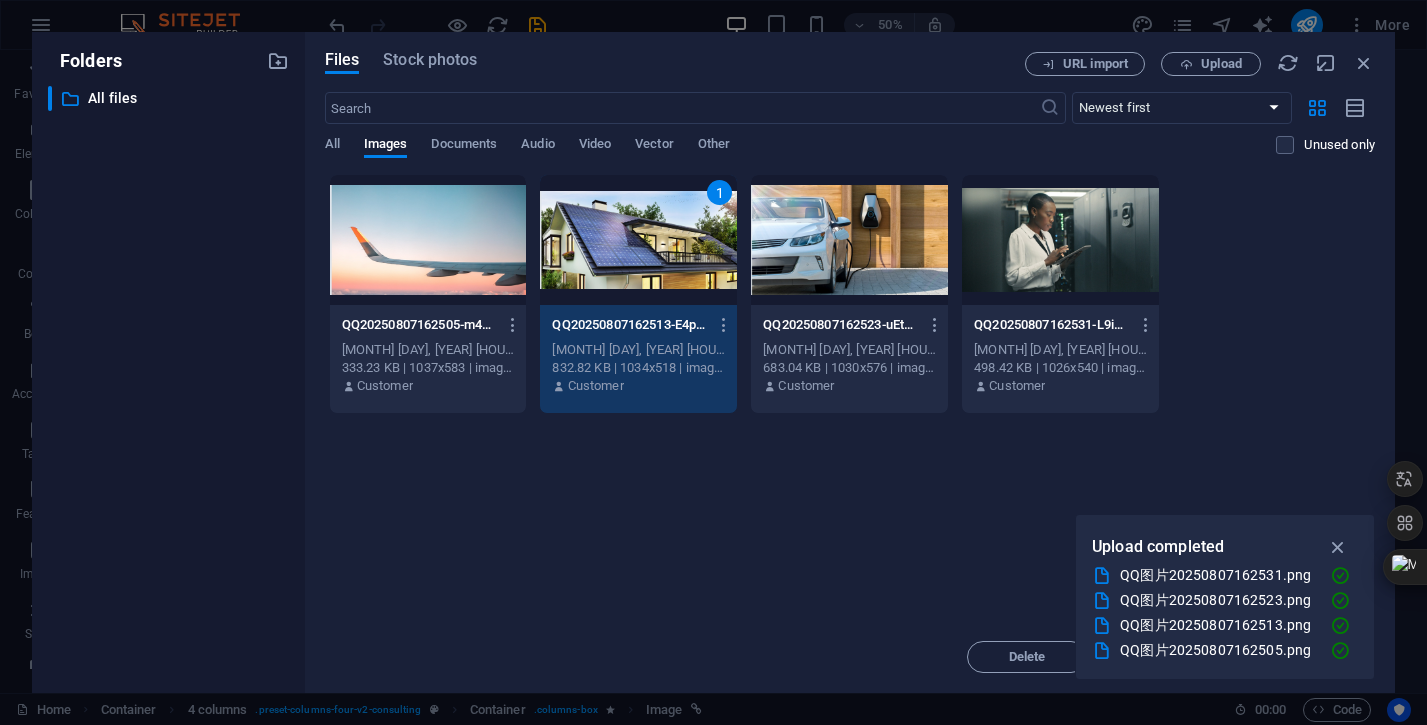click on "1" at bounding box center [638, 240] 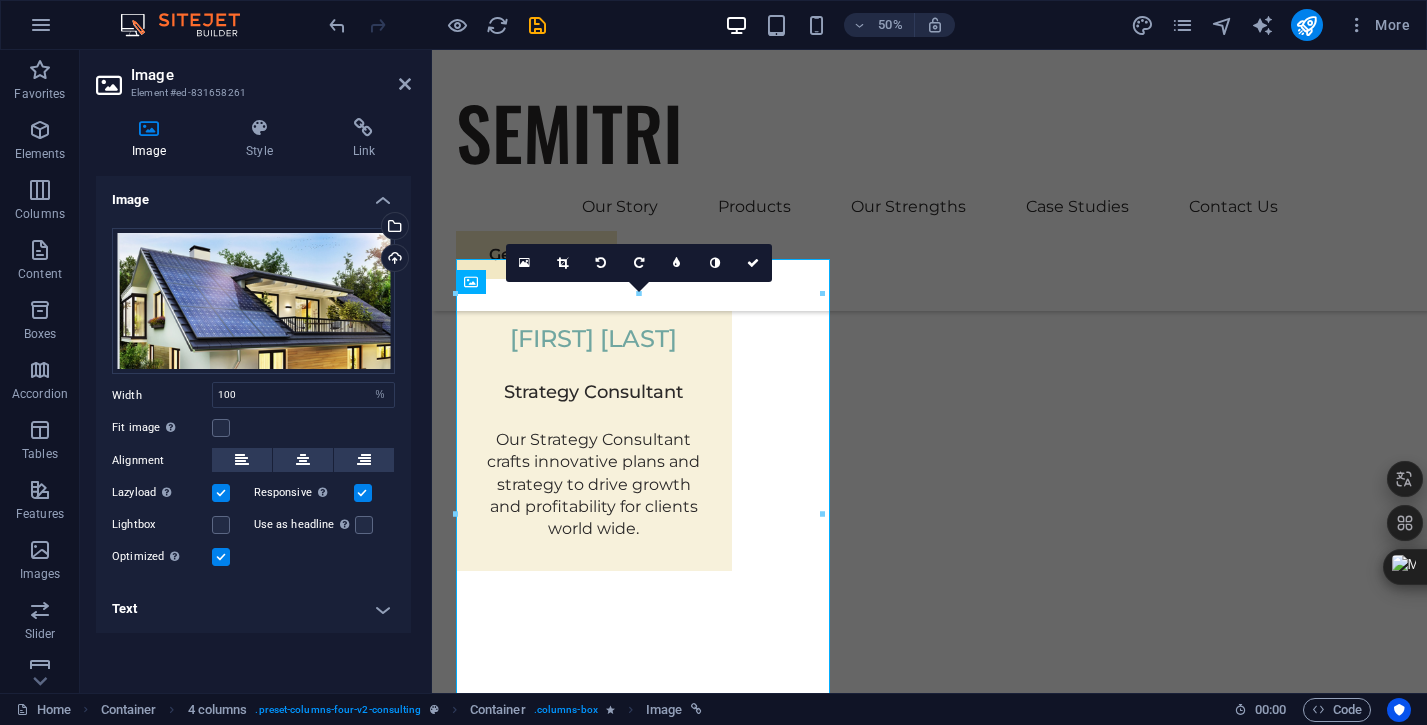 scroll, scrollTop: 4666, scrollLeft: 0, axis: vertical 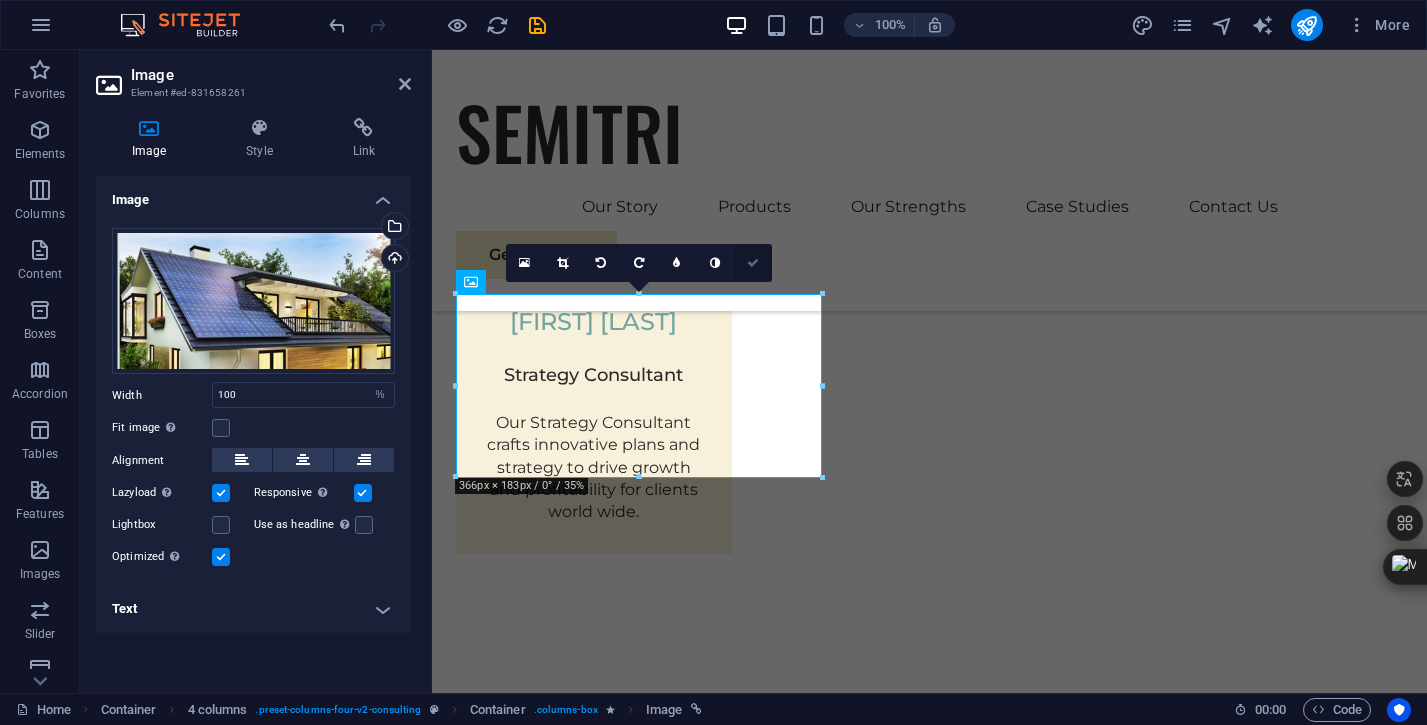 click at bounding box center (753, 263) 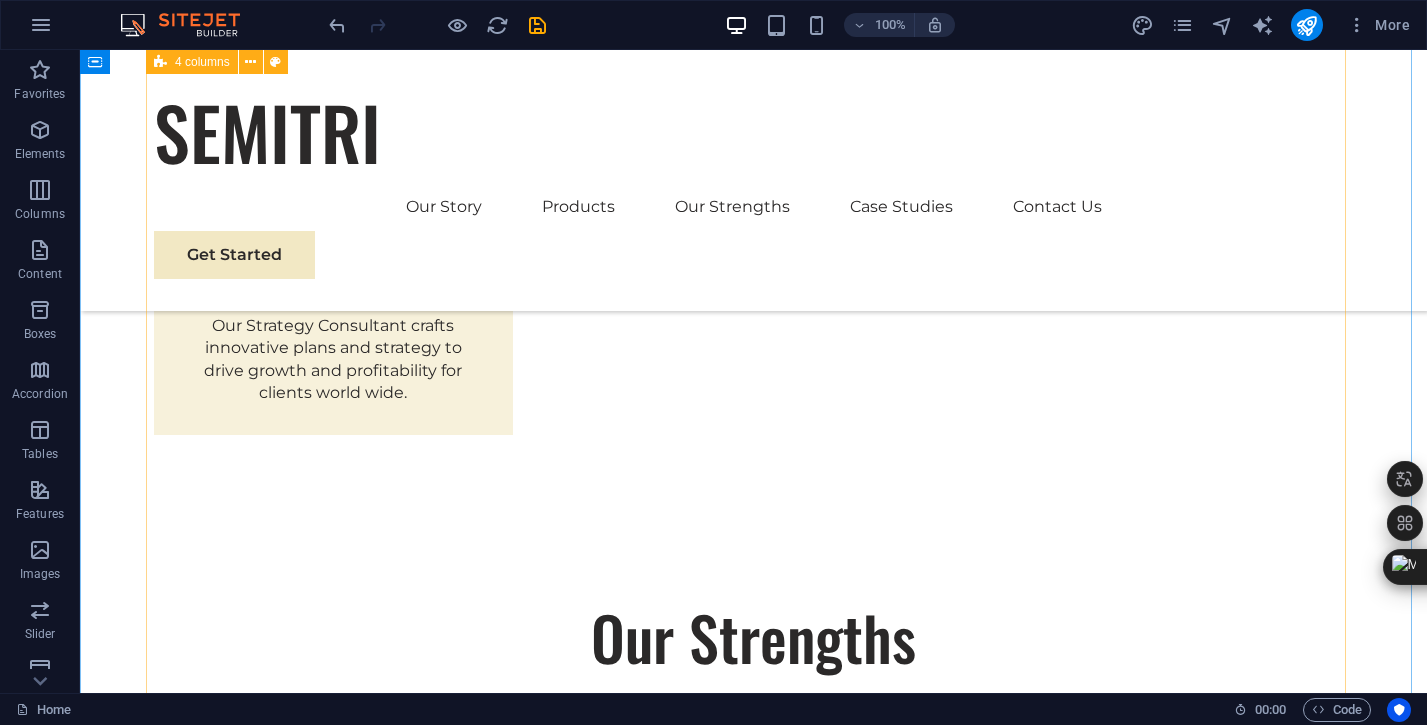 scroll, scrollTop: 5086, scrollLeft: 0, axis: vertical 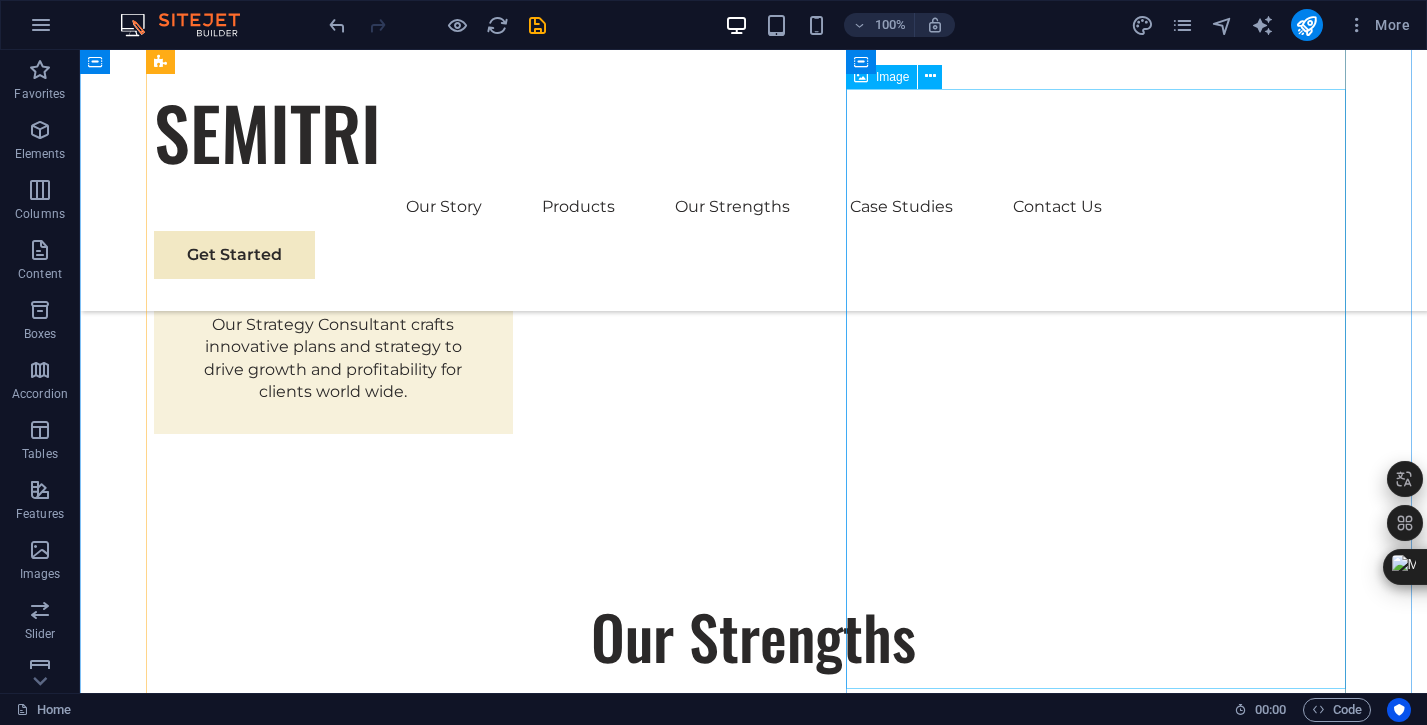 click at bounding box center [404, 5453] 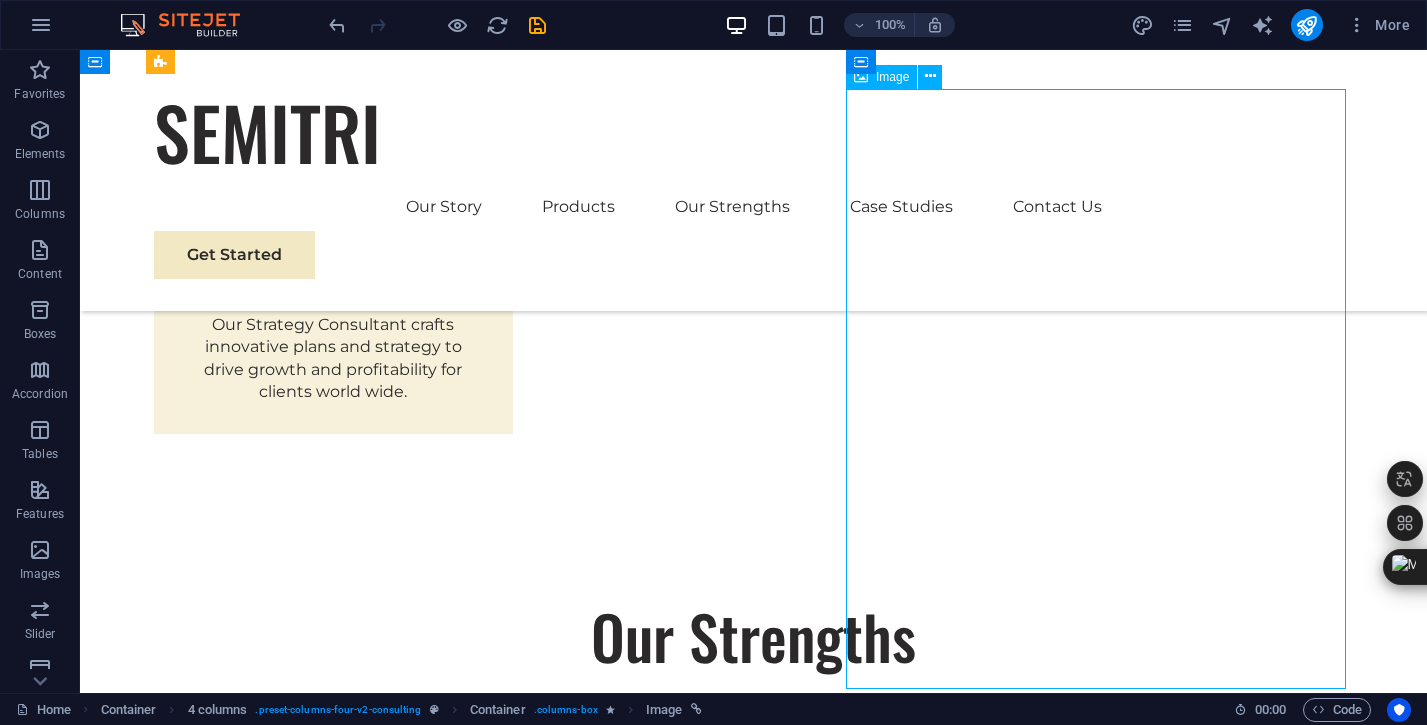 click at bounding box center (404, 5453) 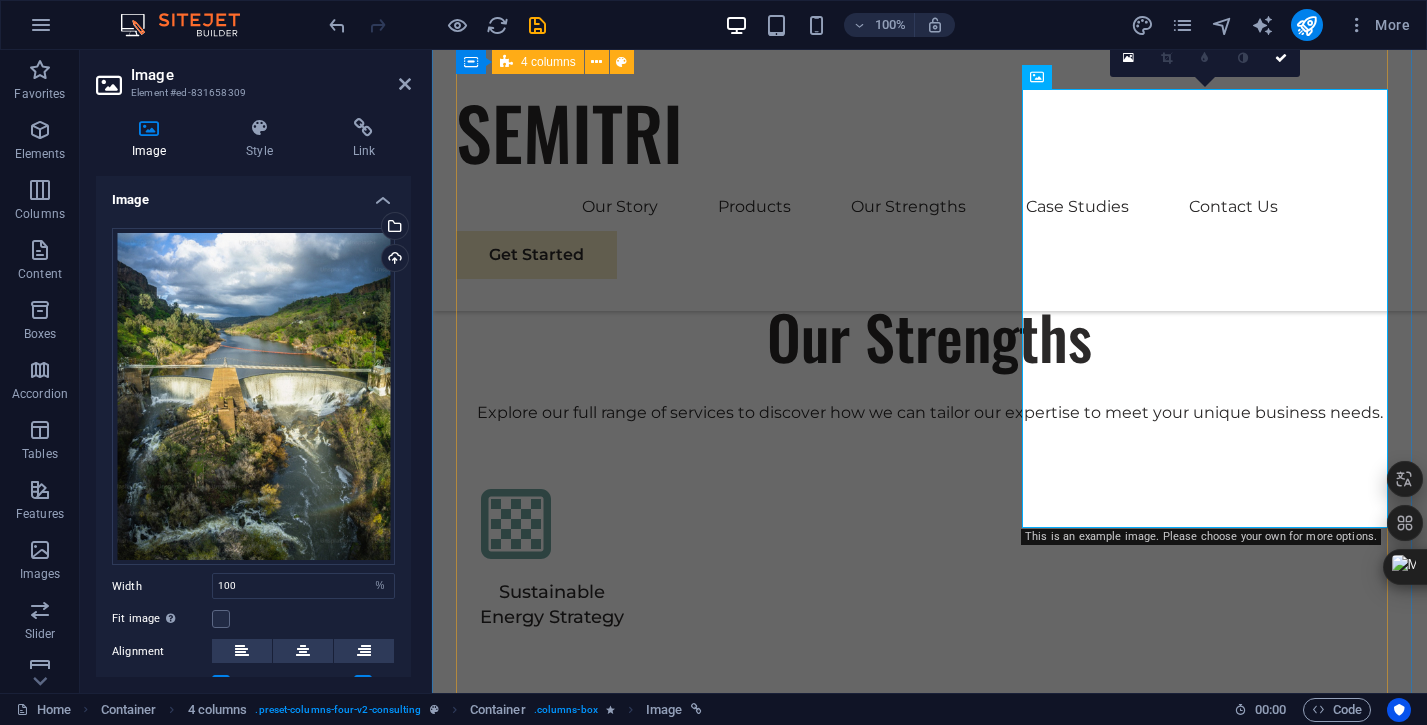 scroll, scrollTop: 5075, scrollLeft: 0, axis: vertical 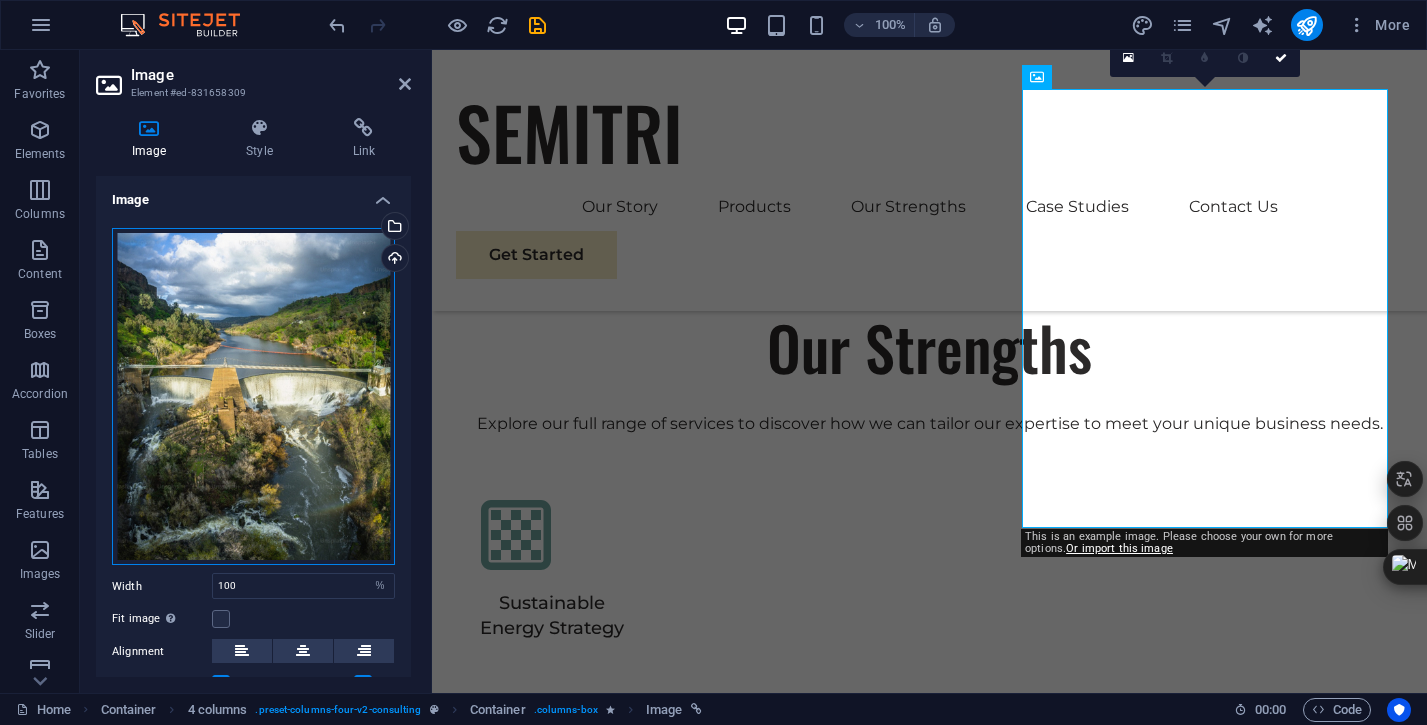 click on "Drag files here, click to choose files or select files from Files or our free stock photos & videos" at bounding box center [253, 397] 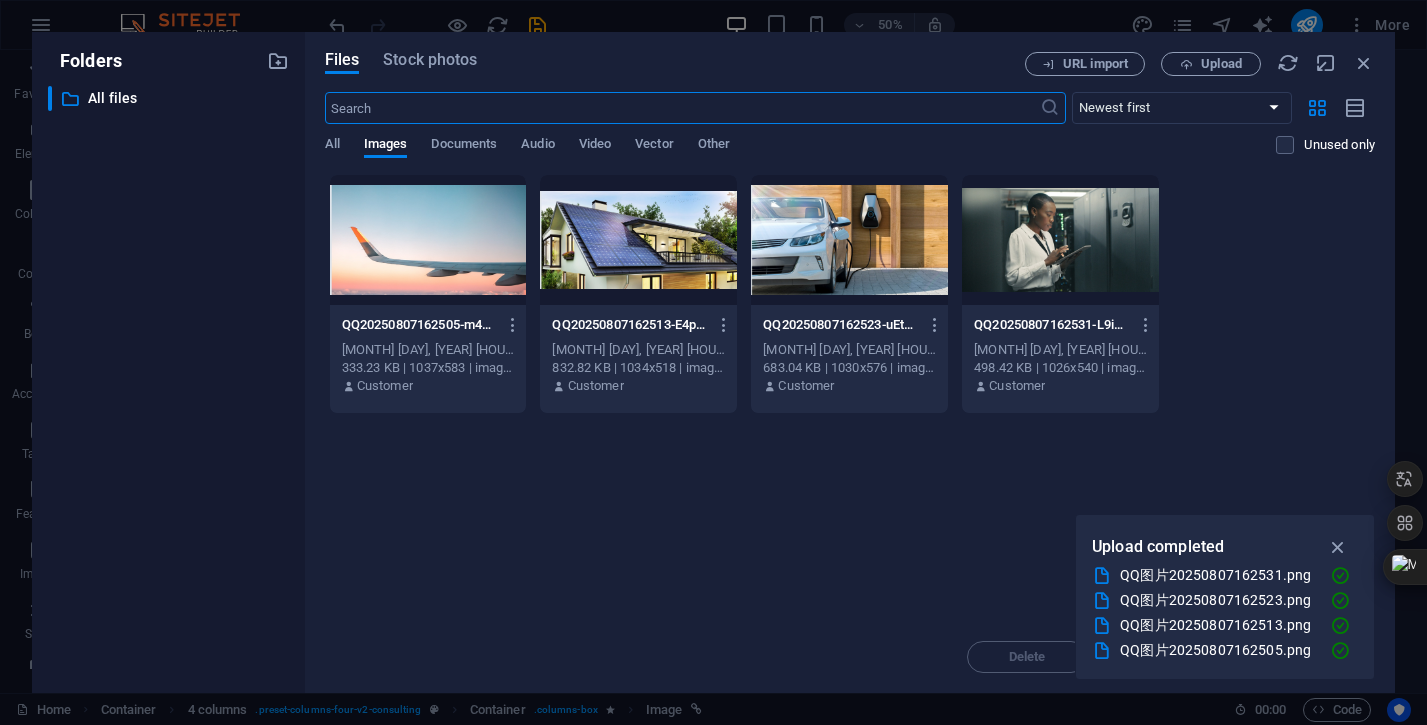 scroll, scrollTop: 5040, scrollLeft: 0, axis: vertical 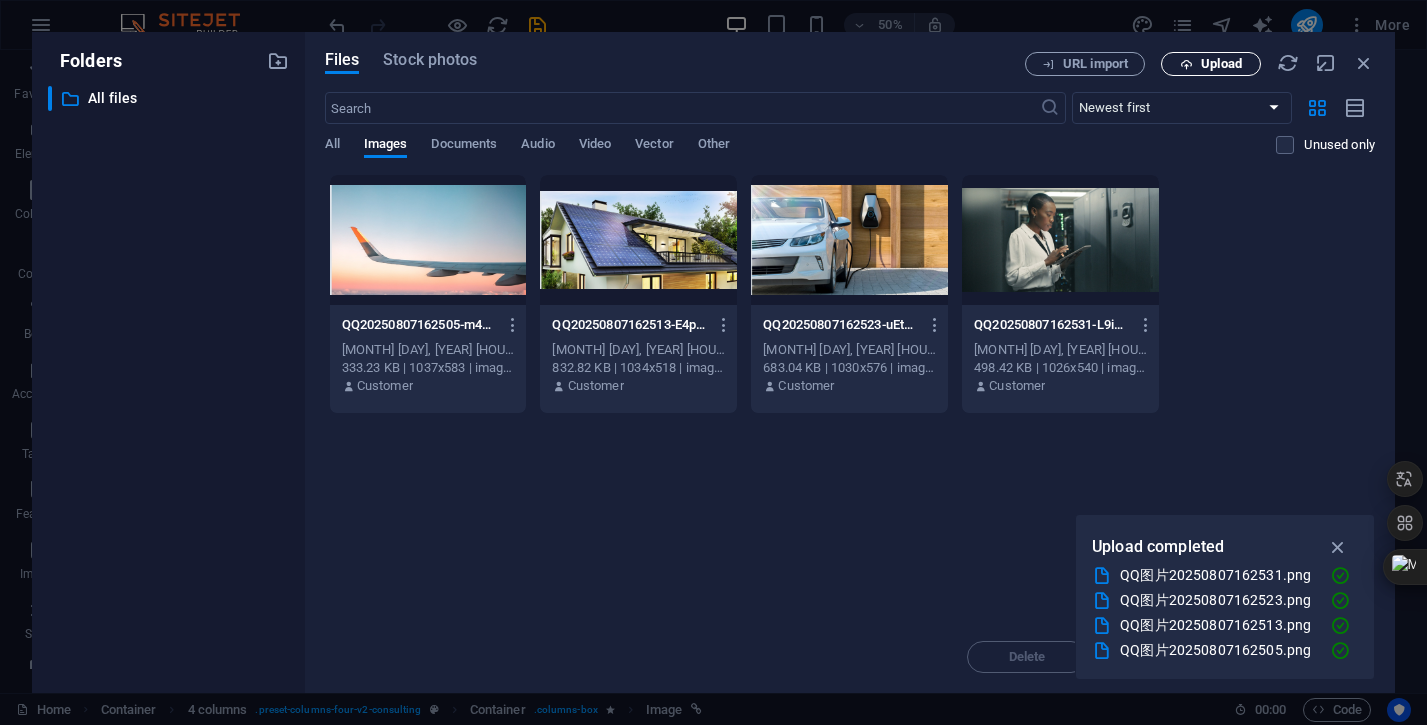 click on "Upload" at bounding box center (1211, 64) 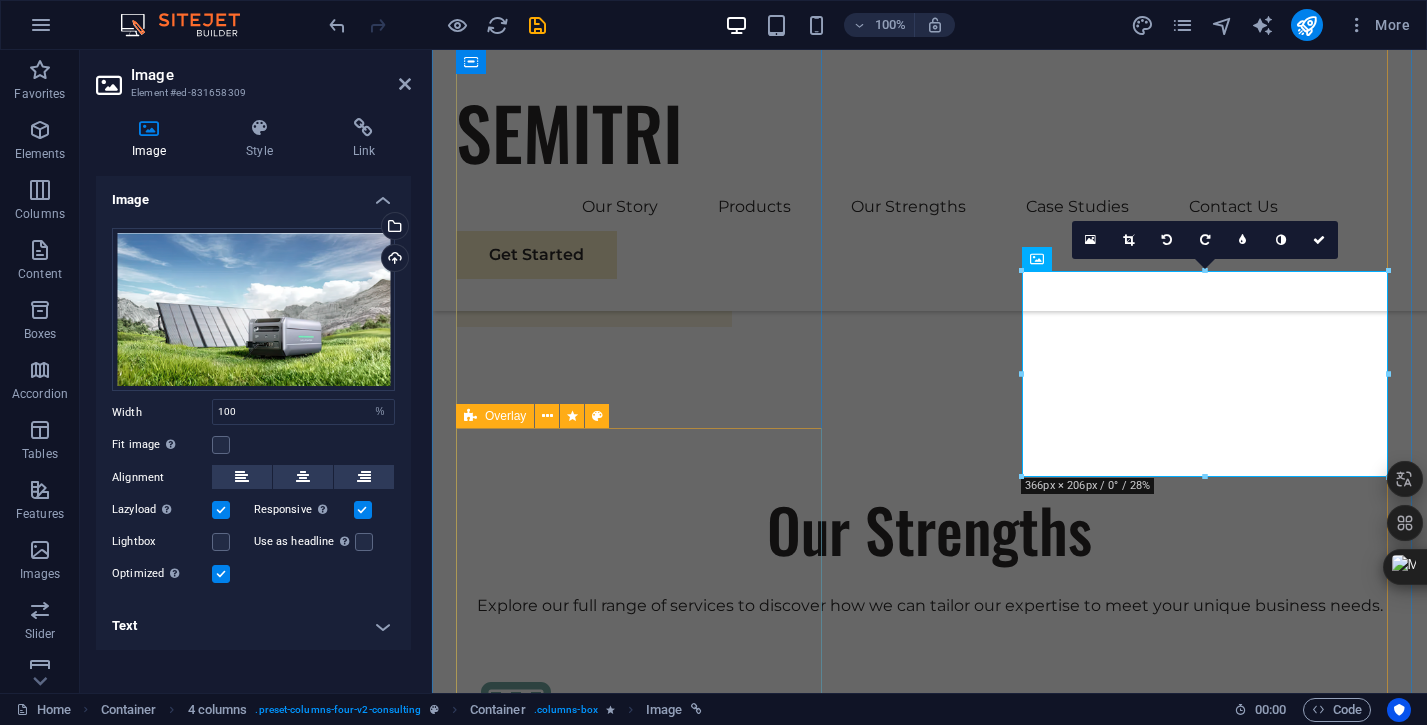 scroll, scrollTop: 4892, scrollLeft: 0, axis: vertical 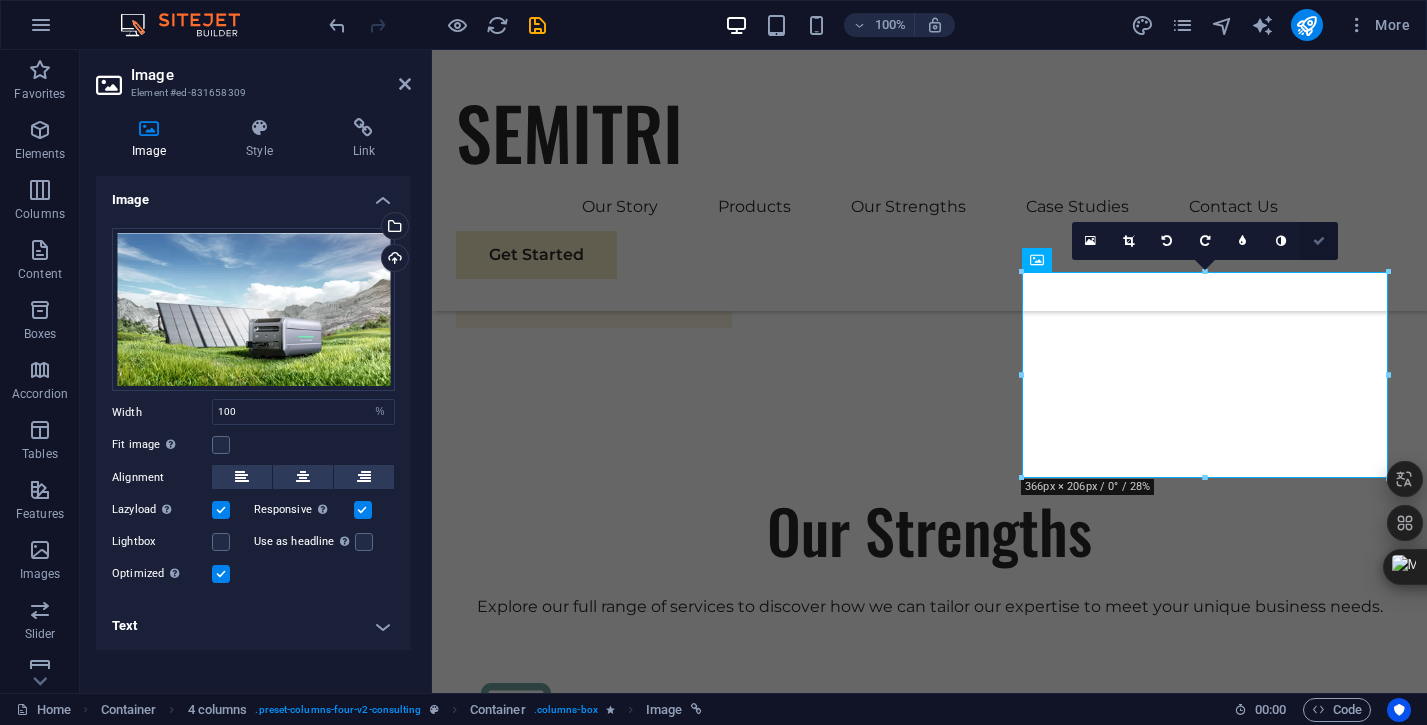click at bounding box center [1319, 241] 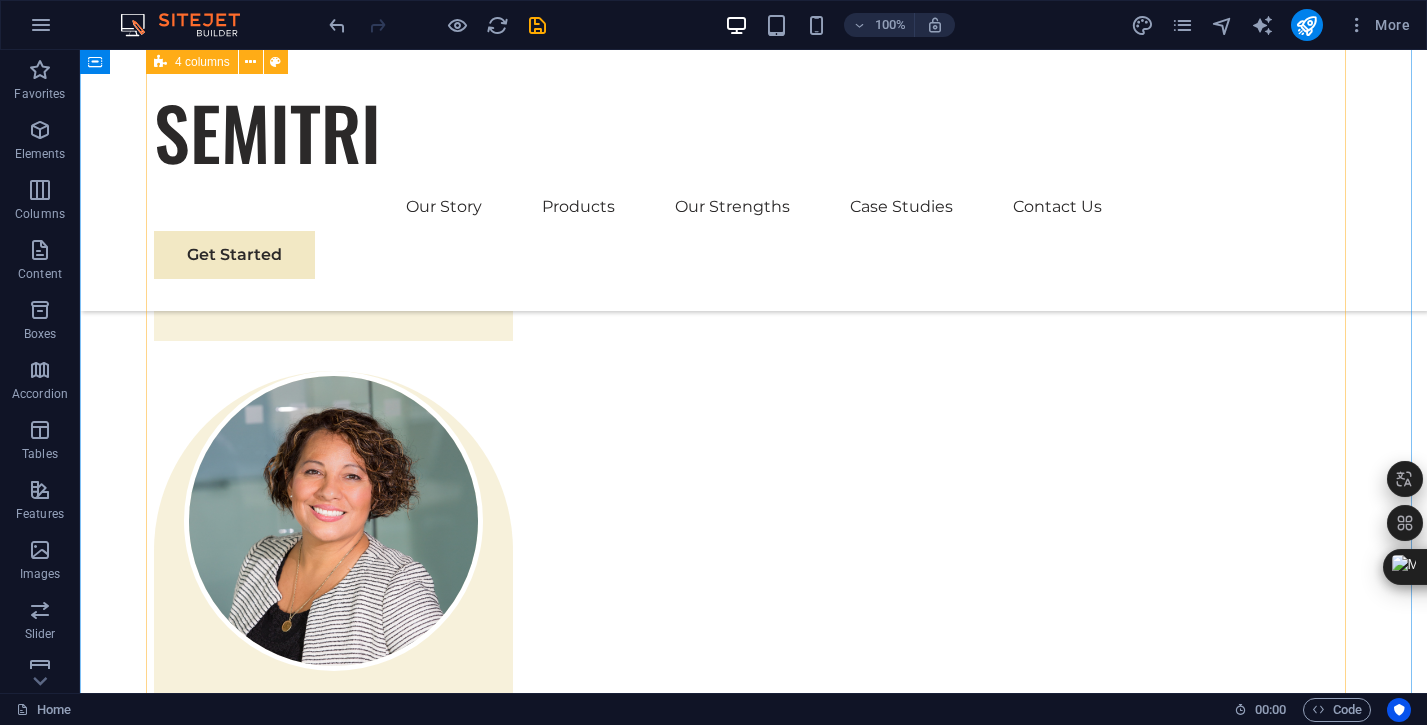 scroll, scrollTop: 4591, scrollLeft: 0, axis: vertical 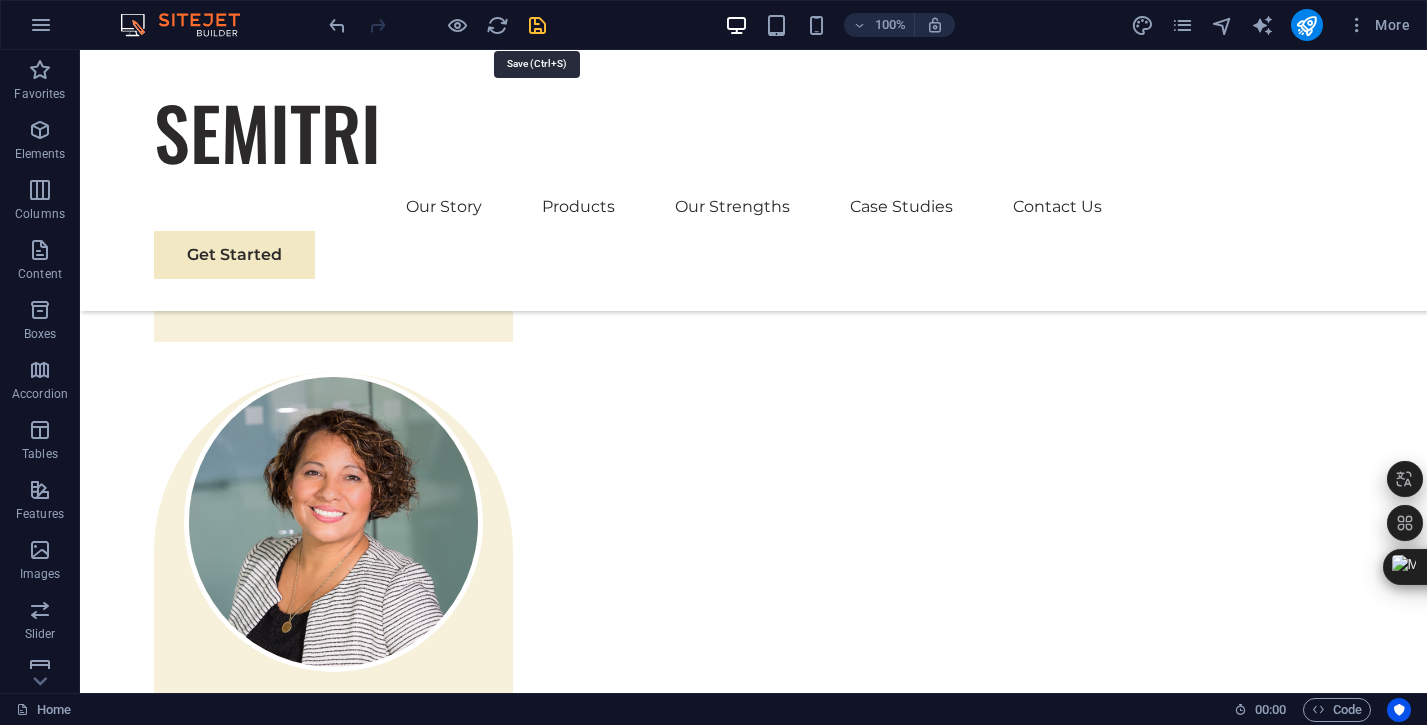 click at bounding box center [537, 25] 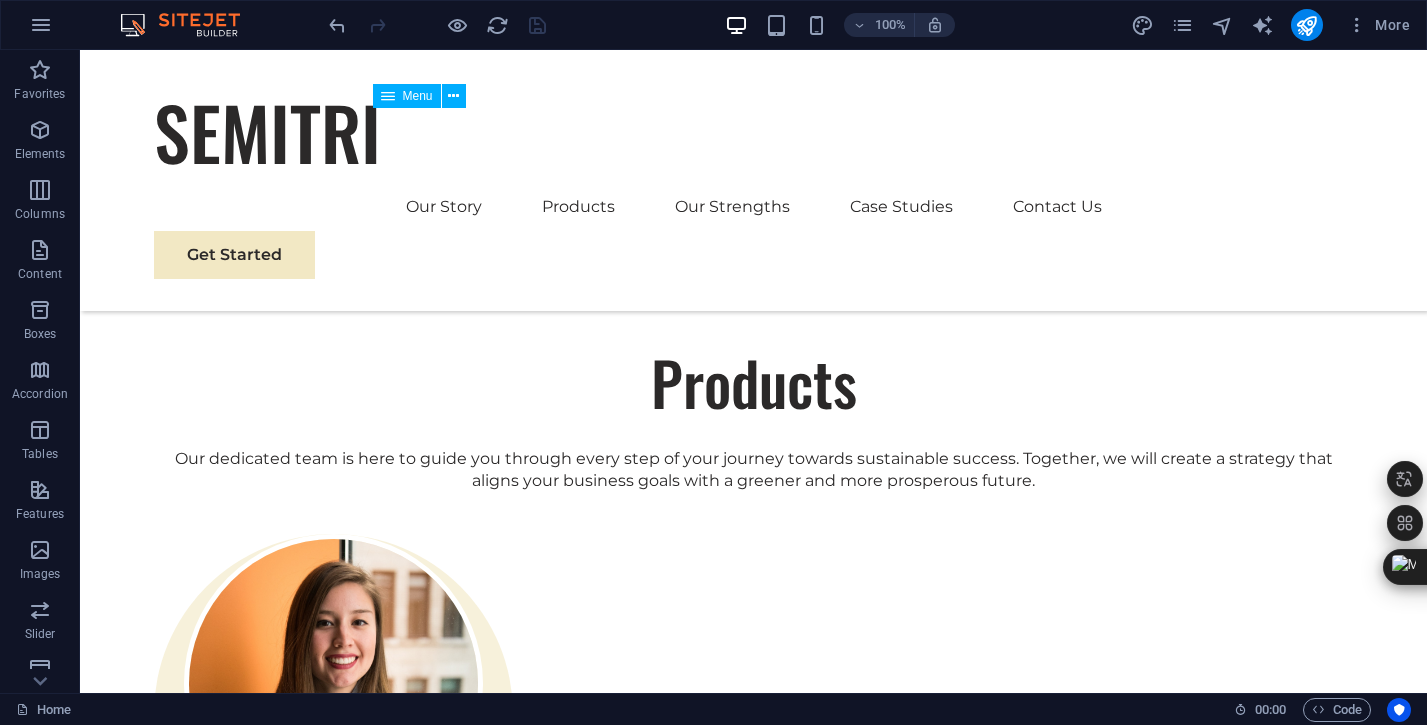 scroll, scrollTop: 3255, scrollLeft: 0, axis: vertical 